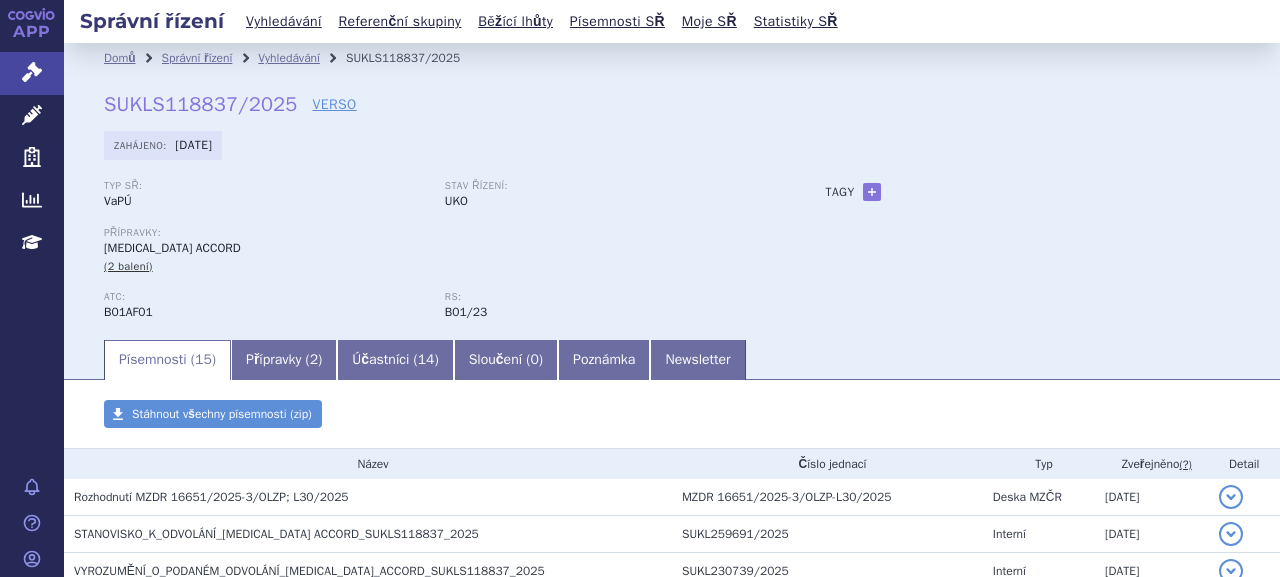 scroll, scrollTop: 0, scrollLeft: 0, axis: both 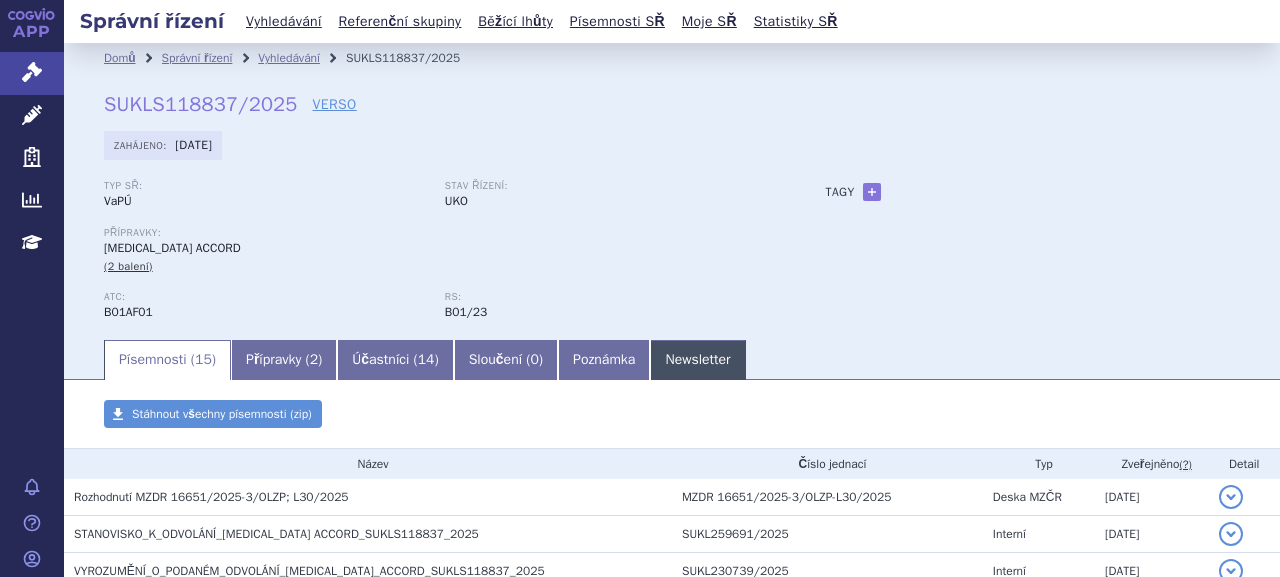 click on "Newsletter" at bounding box center (697, 360) 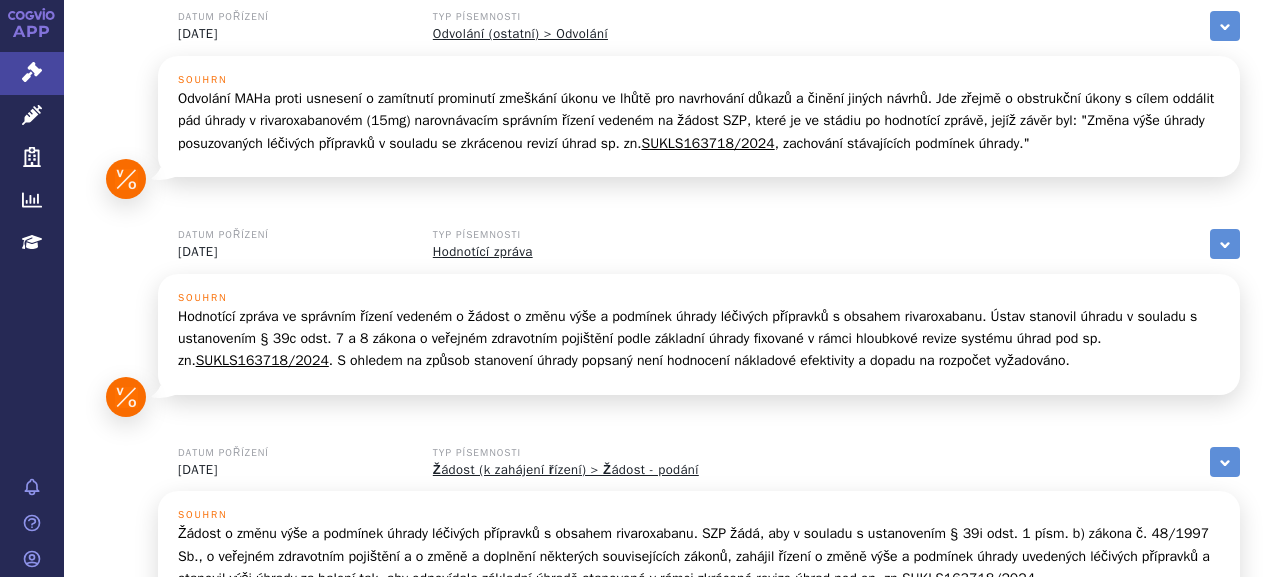 scroll, scrollTop: 400, scrollLeft: 0, axis: vertical 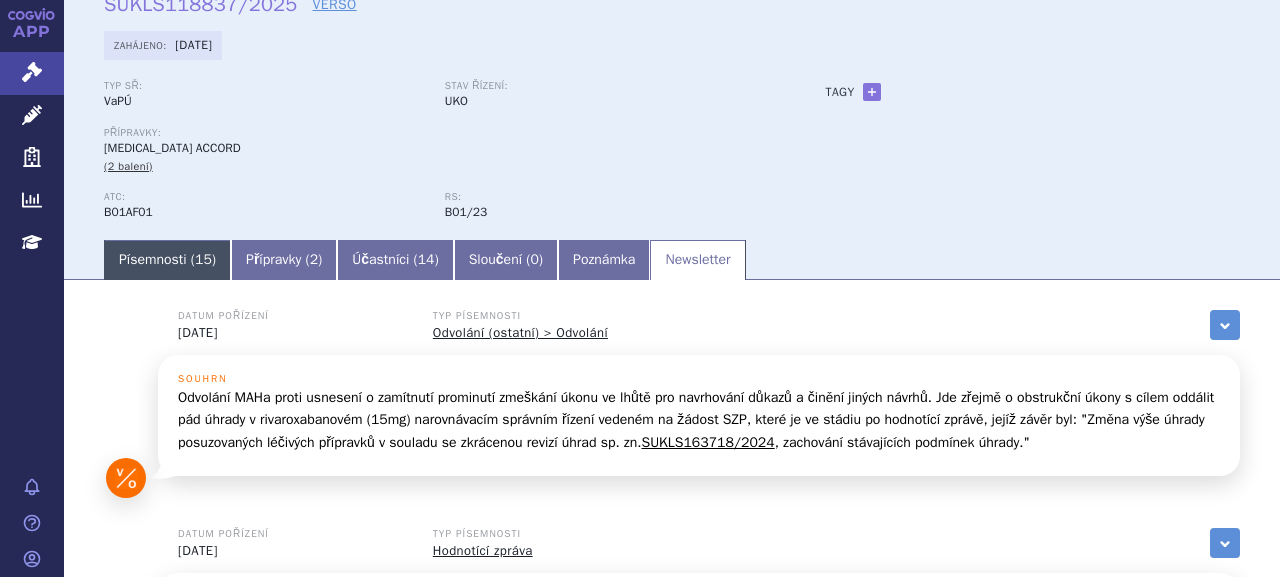 click on "ATC:
B01AF01
RS:
B01/23" at bounding box center (445, 214) 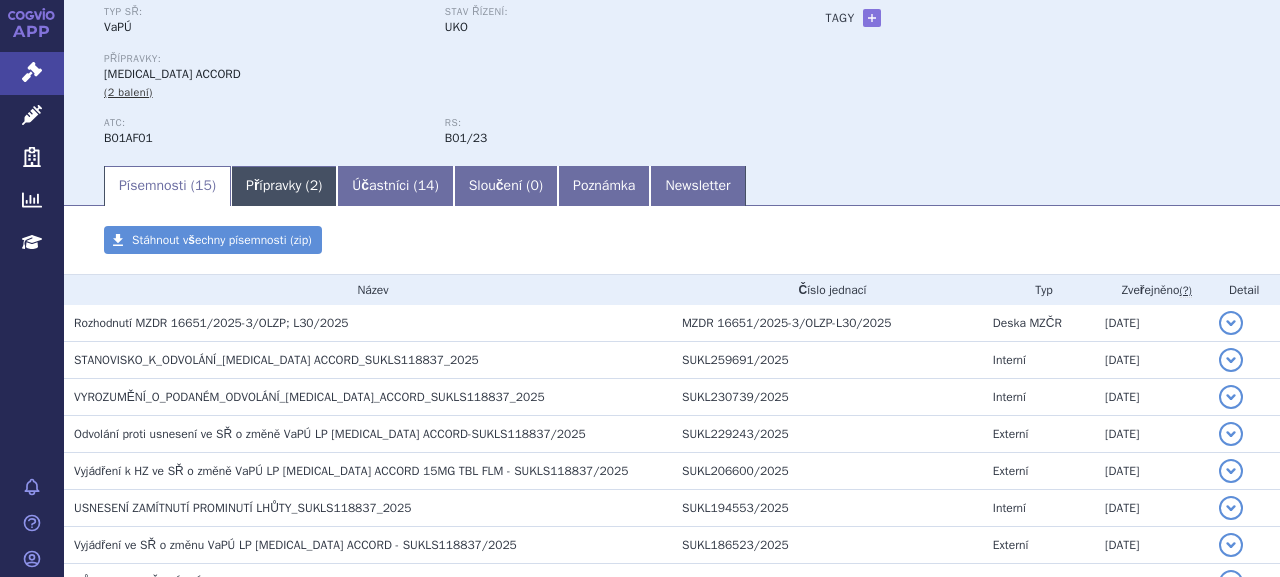 scroll, scrollTop: 200, scrollLeft: 0, axis: vertical 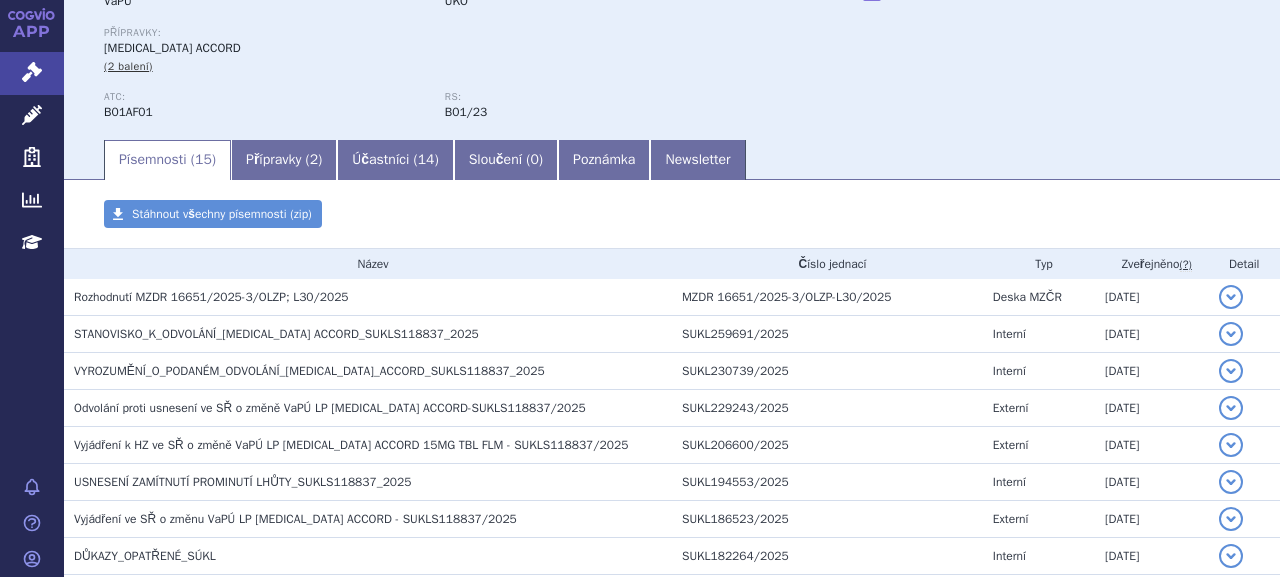 click on "Domů
Správní řízení
Vyhledávání
SUKLS118837/2025
SUKLS118837/2025
VERSO
Zahájeno:
04.04.2025
Typ SŘ:
VaPÚ
Stav řízení: UKO ATC: RS: +" at bounding box center (672, 398) 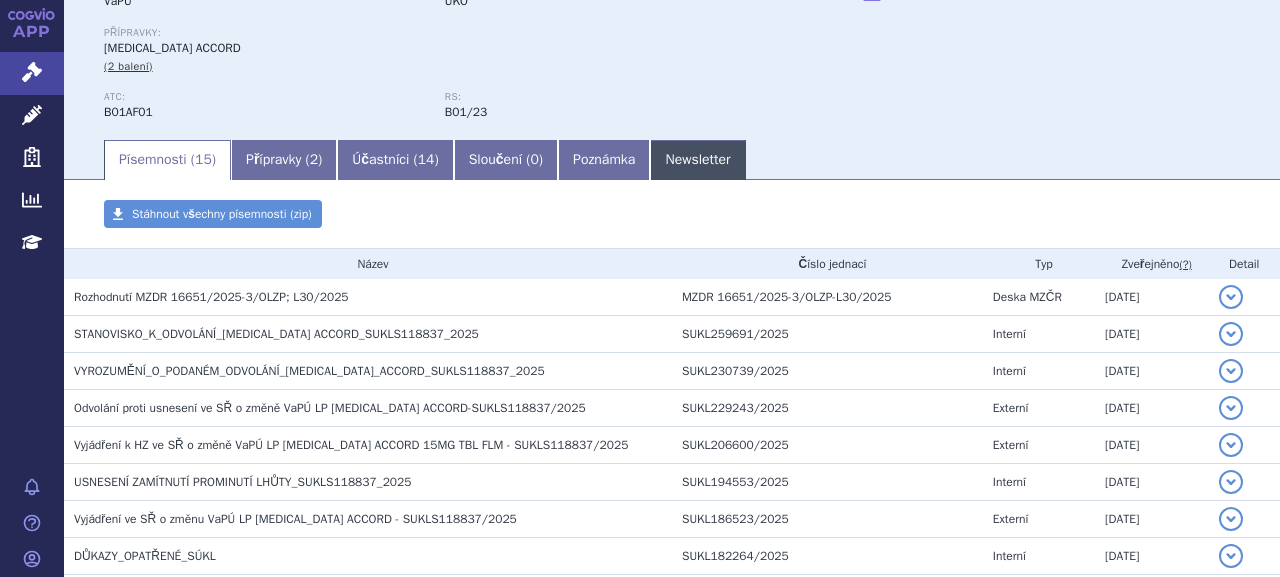 click on "Newsletter" at bounding box center [697, 160] 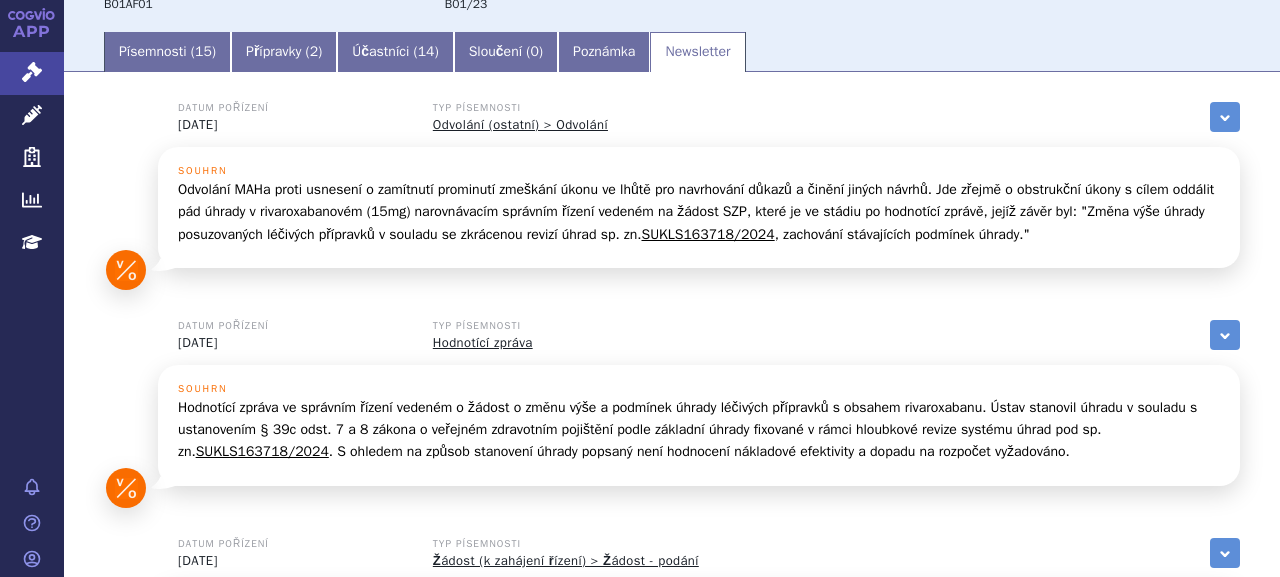 scroll, scrollTop: 0, scrollLeft: 0, axis: both 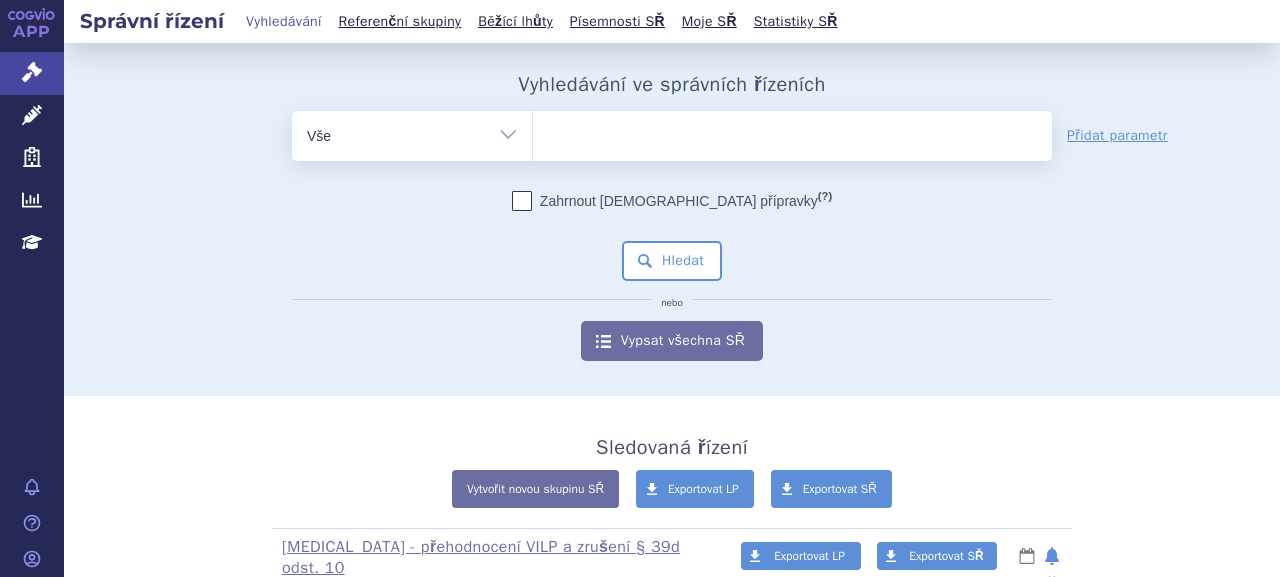 click at bounding box center (792, 132) 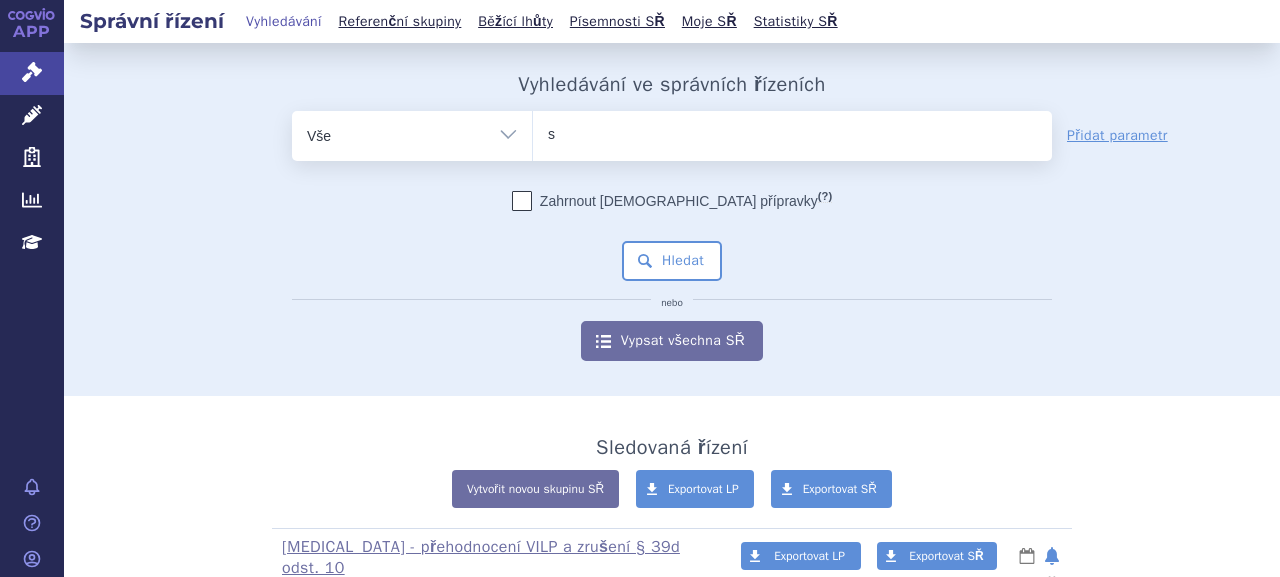 type on "su" 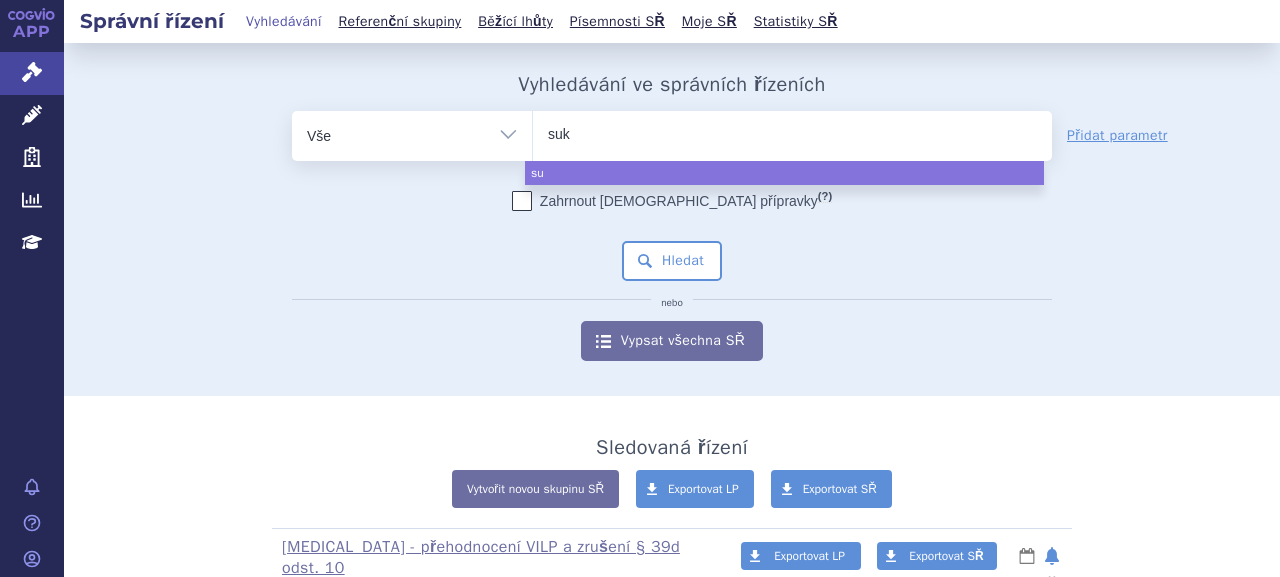 type on "sukl" 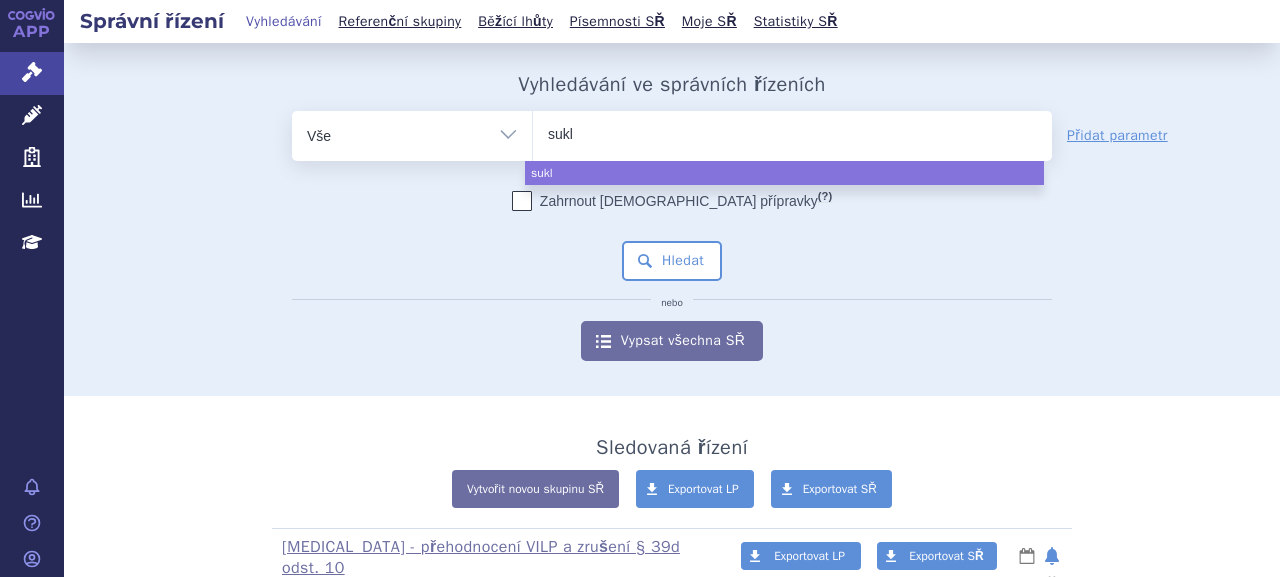 type on "sukl1" 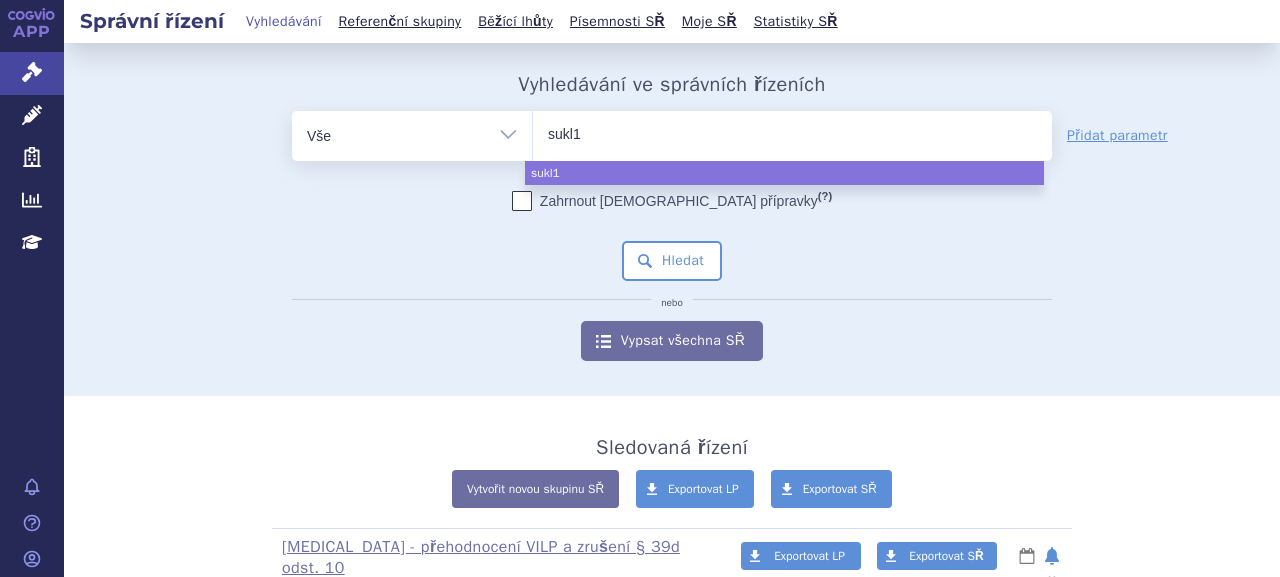 type on "sukl16" 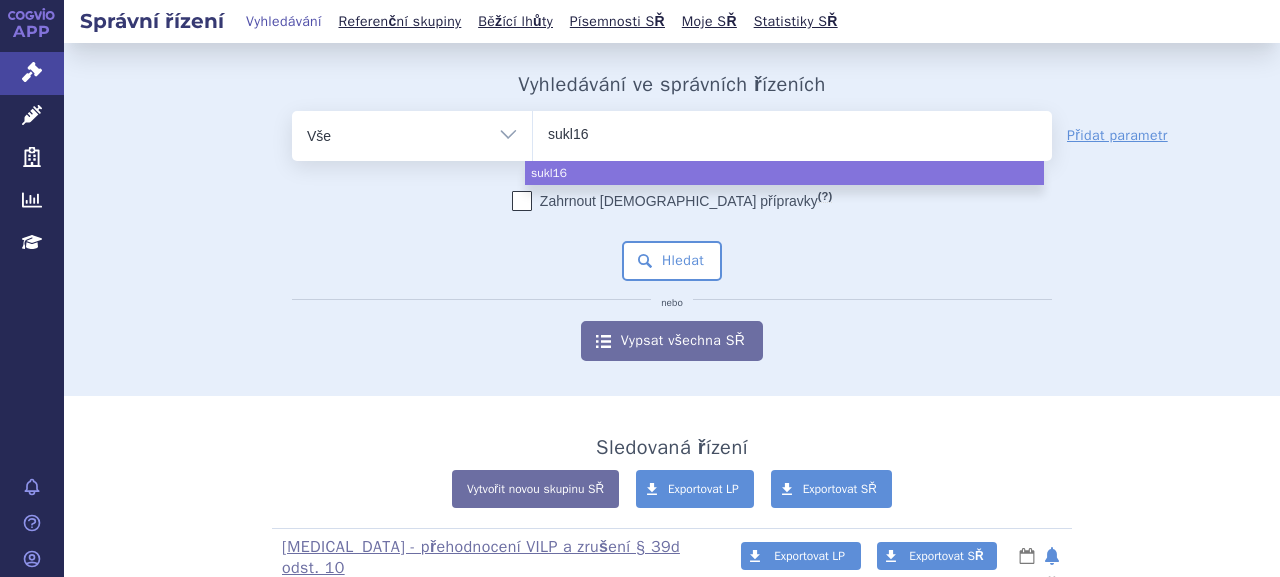 type on "sukl165" 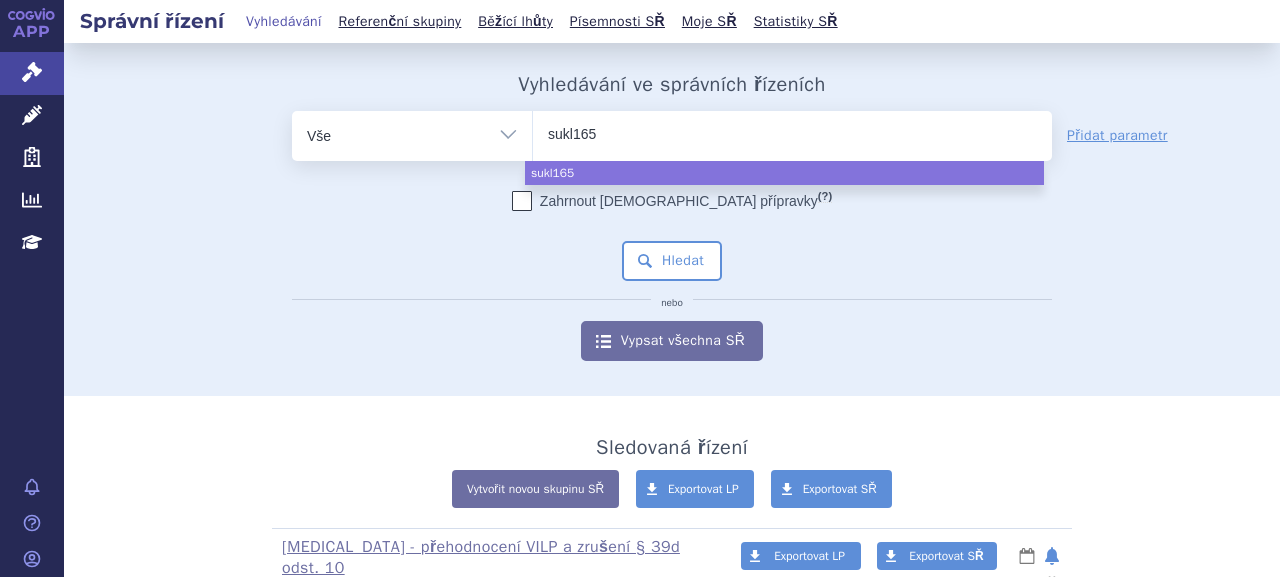type on "sukl1650" 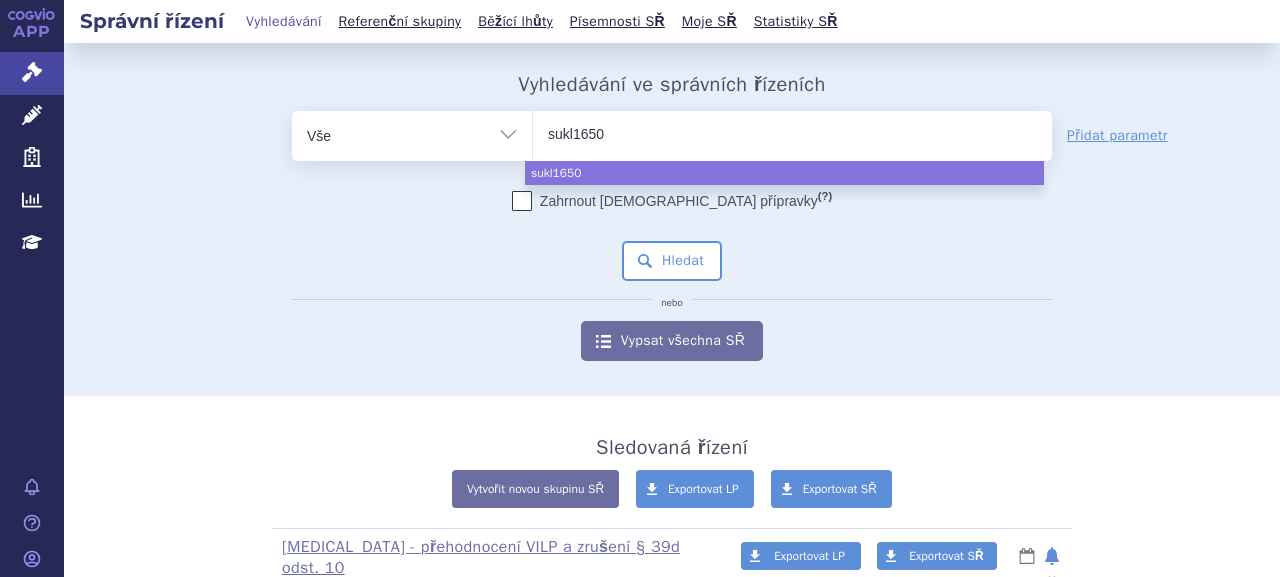 type on "sukl16503" 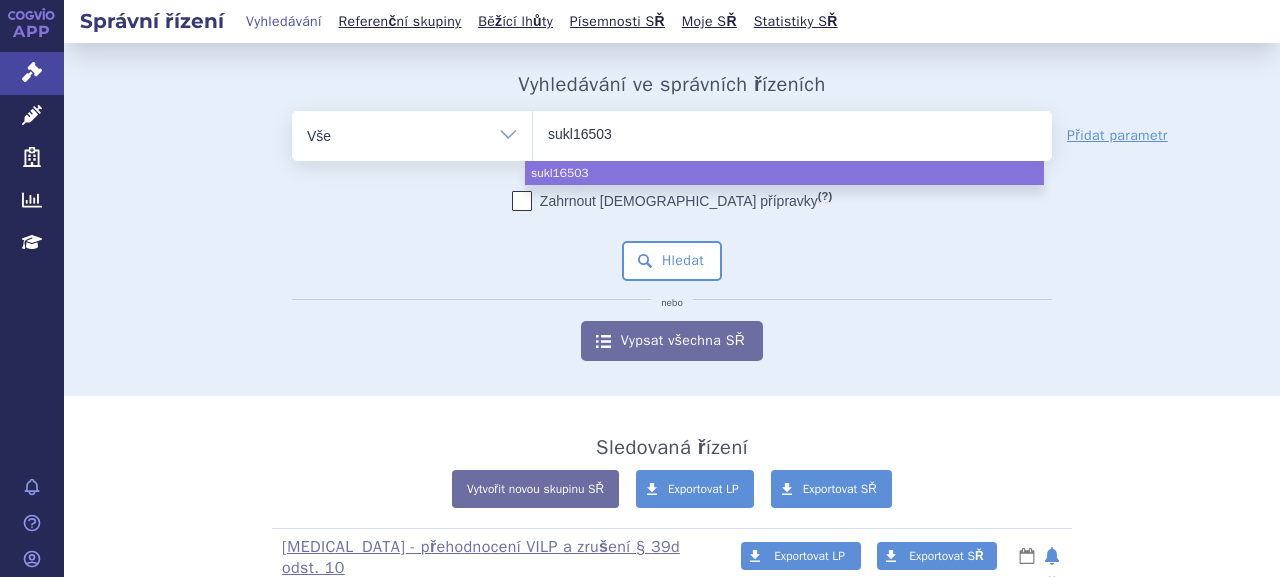 type on "sukl165035" 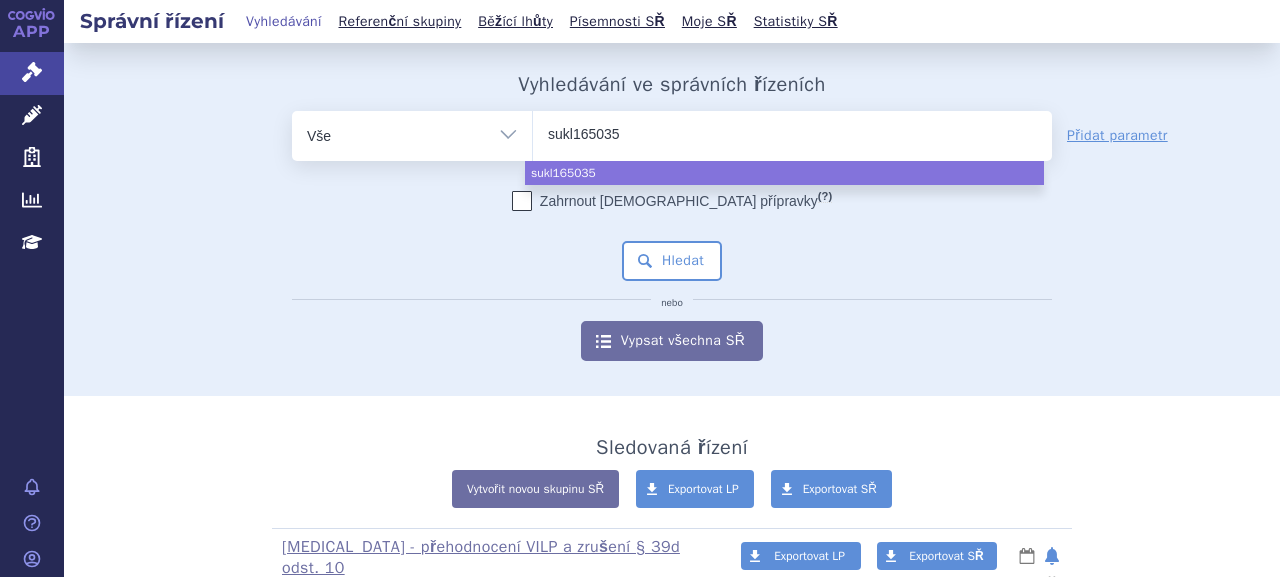 type on "sukl16503" 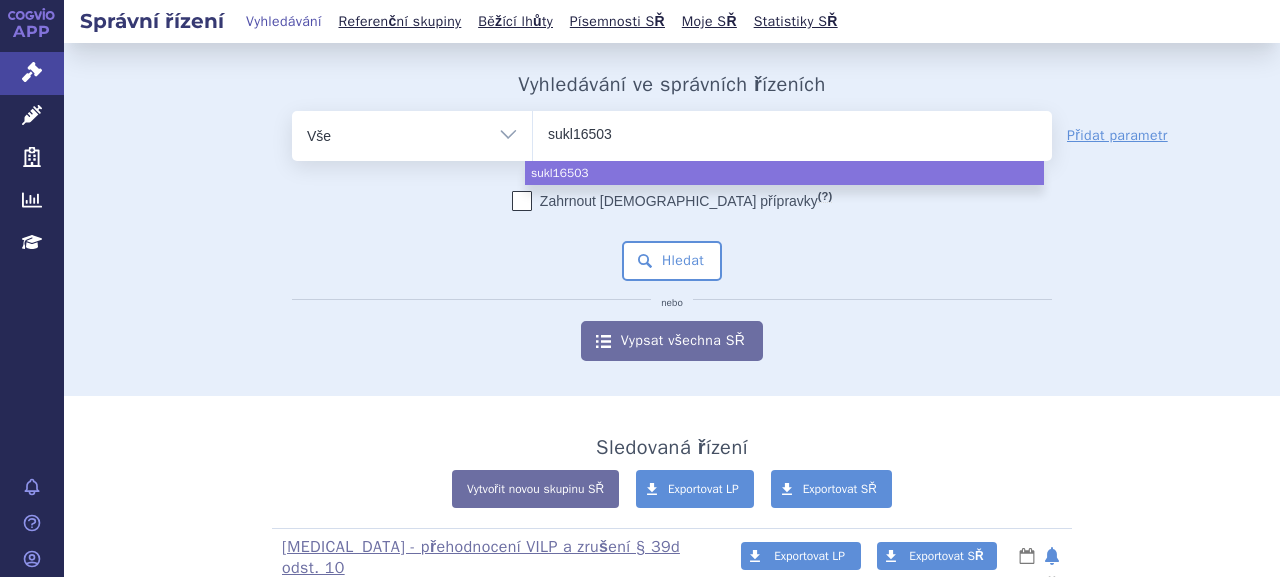 type on "sukl165038" 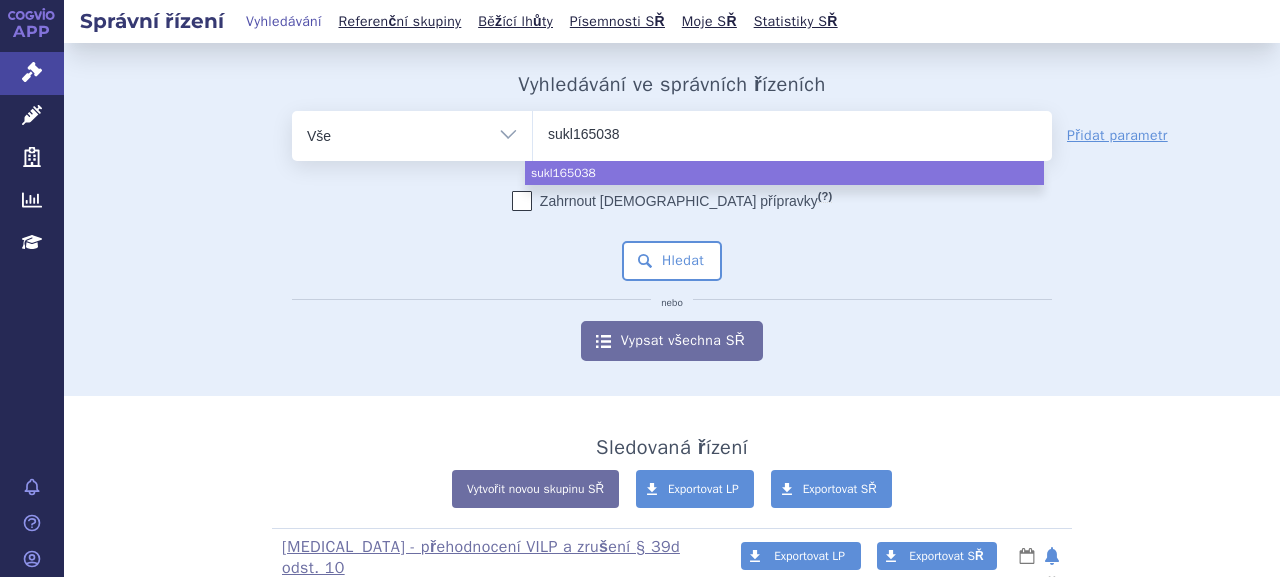 type on "sukl165038/" 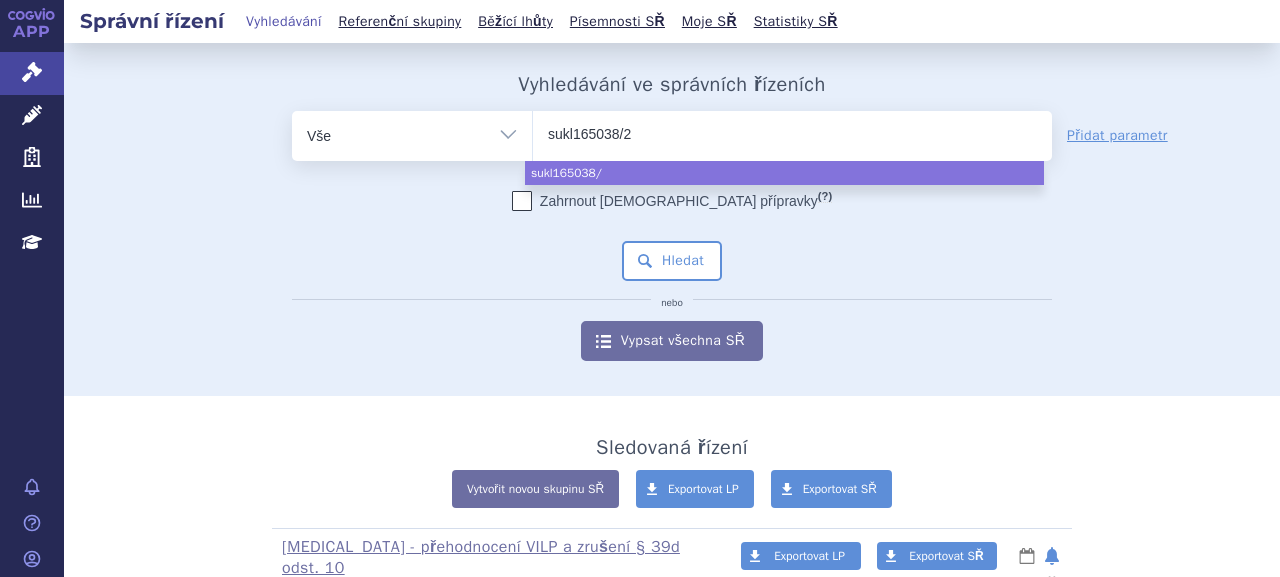 type on "sukl165038/20" 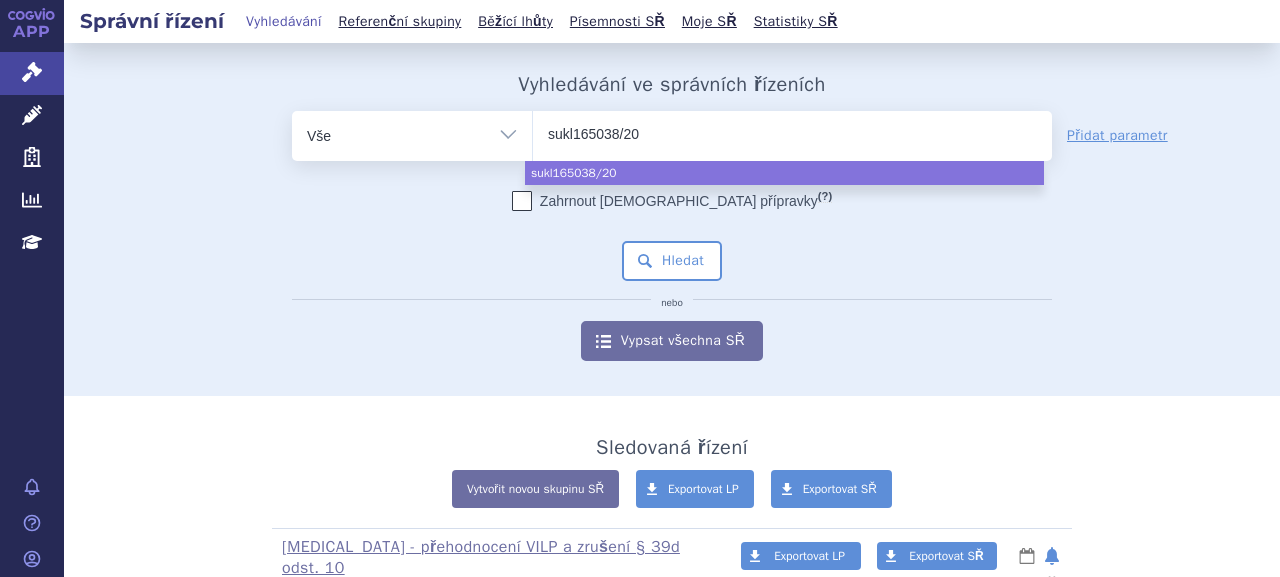 type on "sukl165038/202" 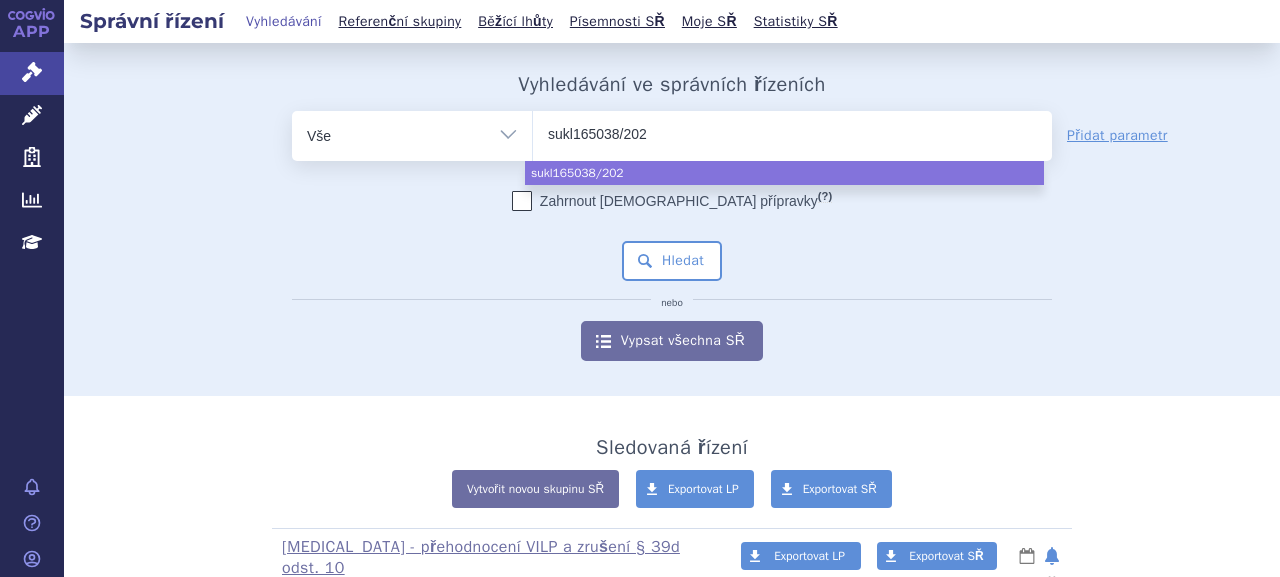 type on "sukl165038/2023" 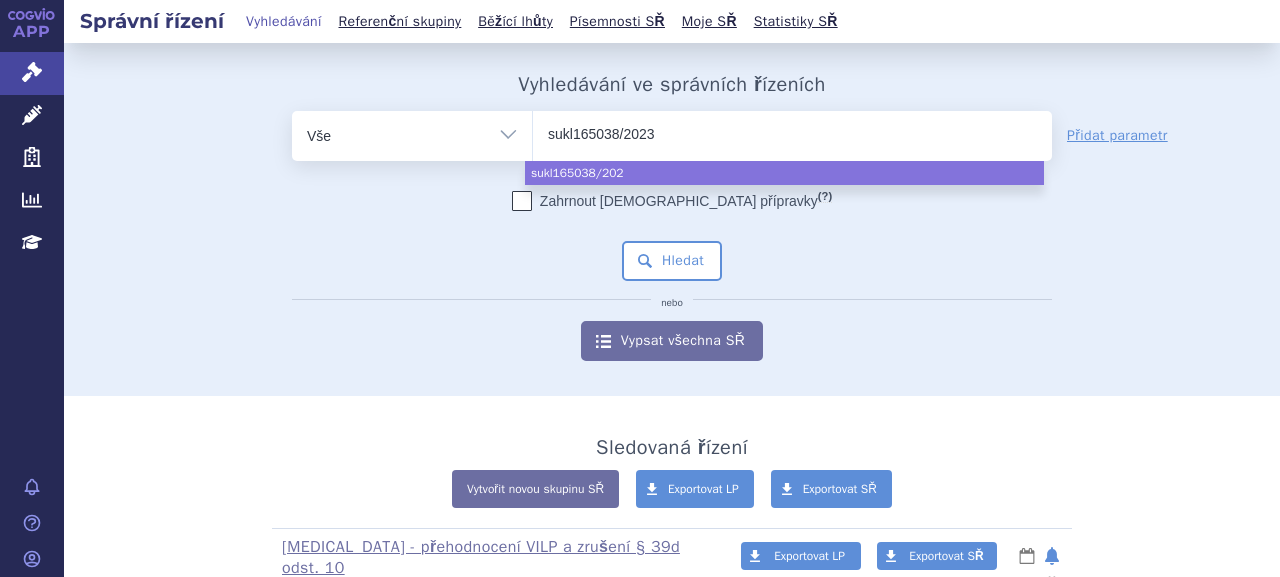 type 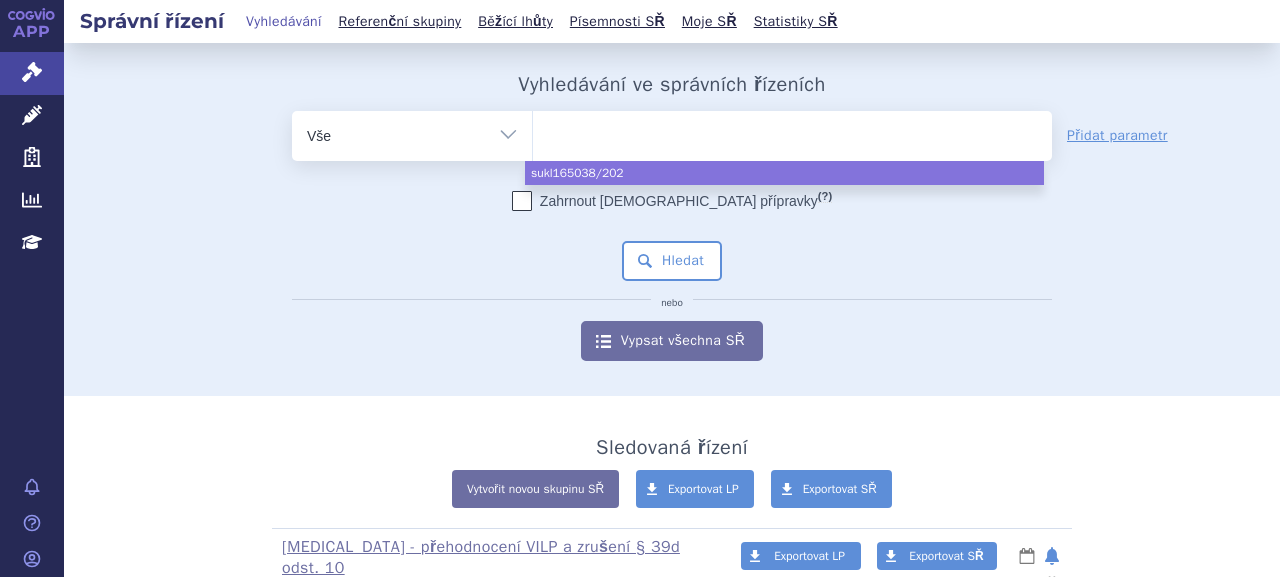select on "sukl165038/2023" 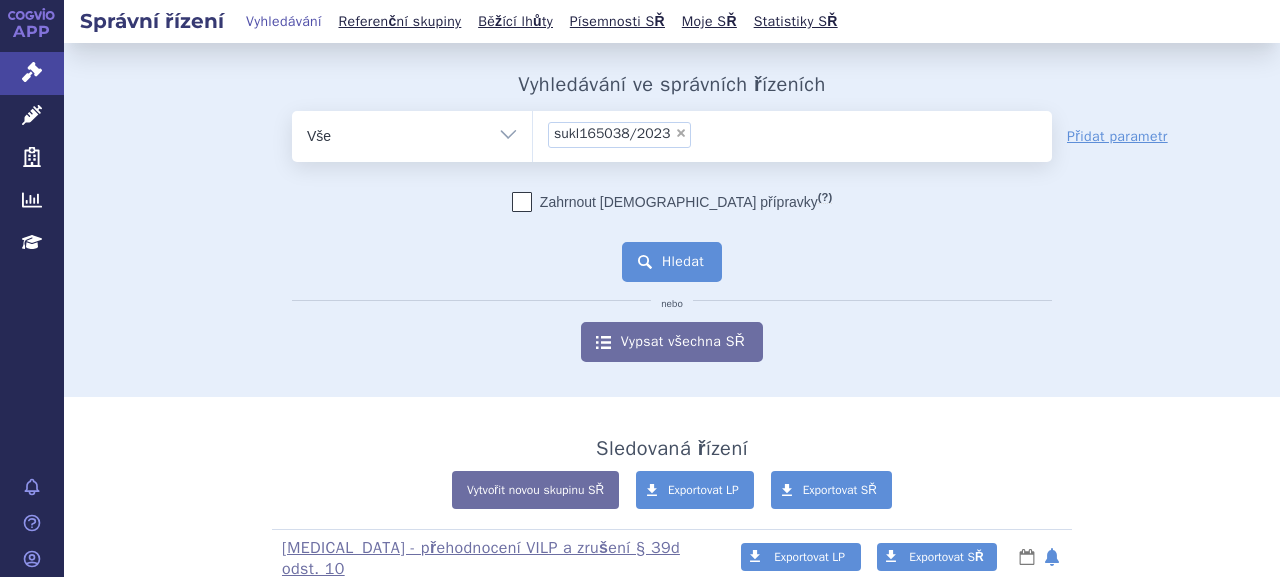 drag, startPoint x: 636, startPoint y: 272, endPoint x: 652, endPoint y: 274, distance: 16.124516 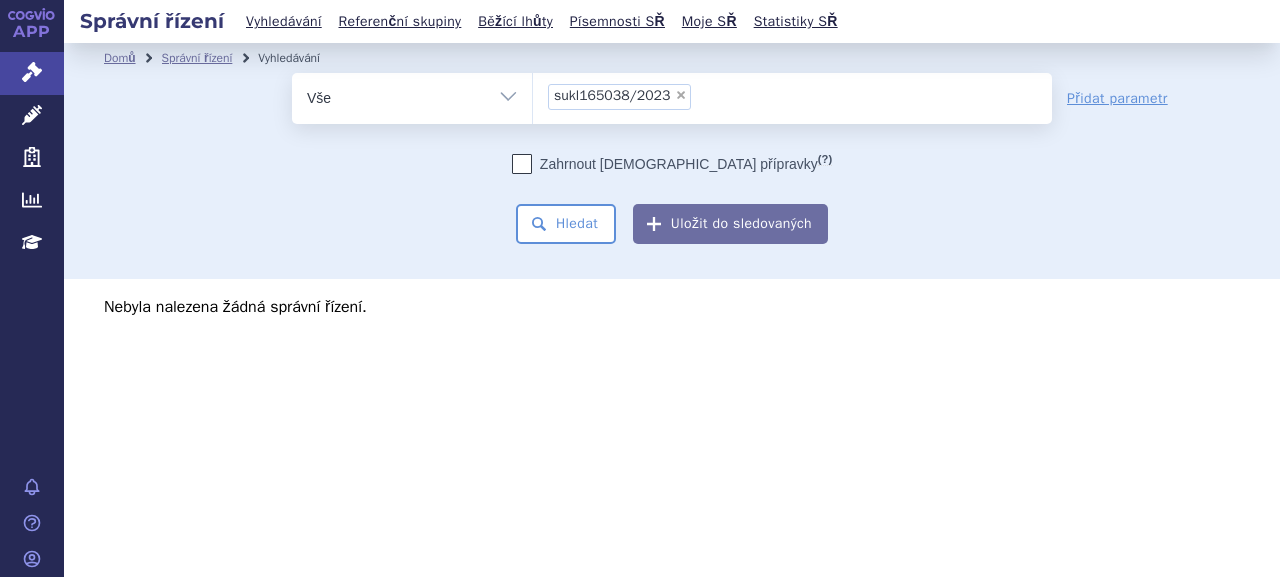 scroll, scrollTop: 0, scrollLeft: 0, axis: both 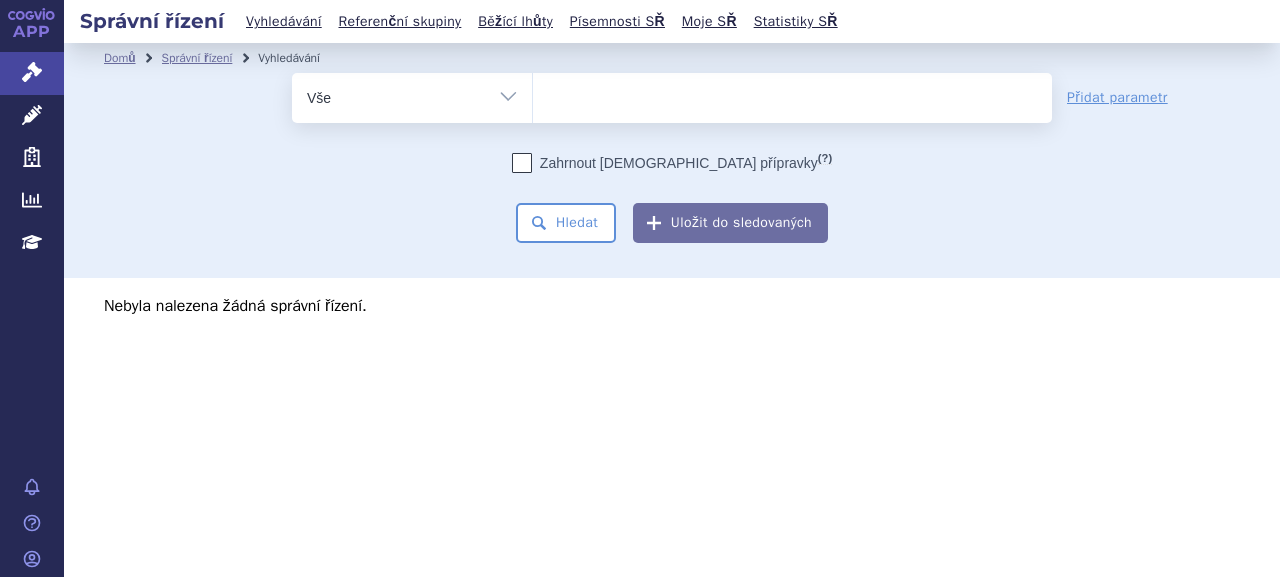 type on "SUKLS97928/2023" 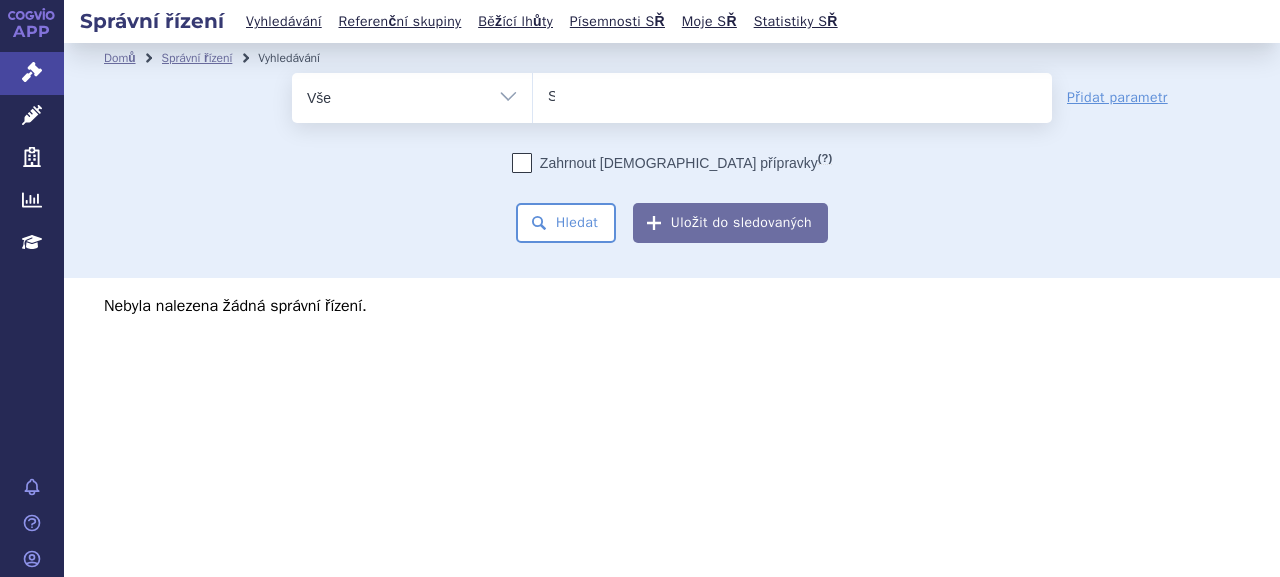 type 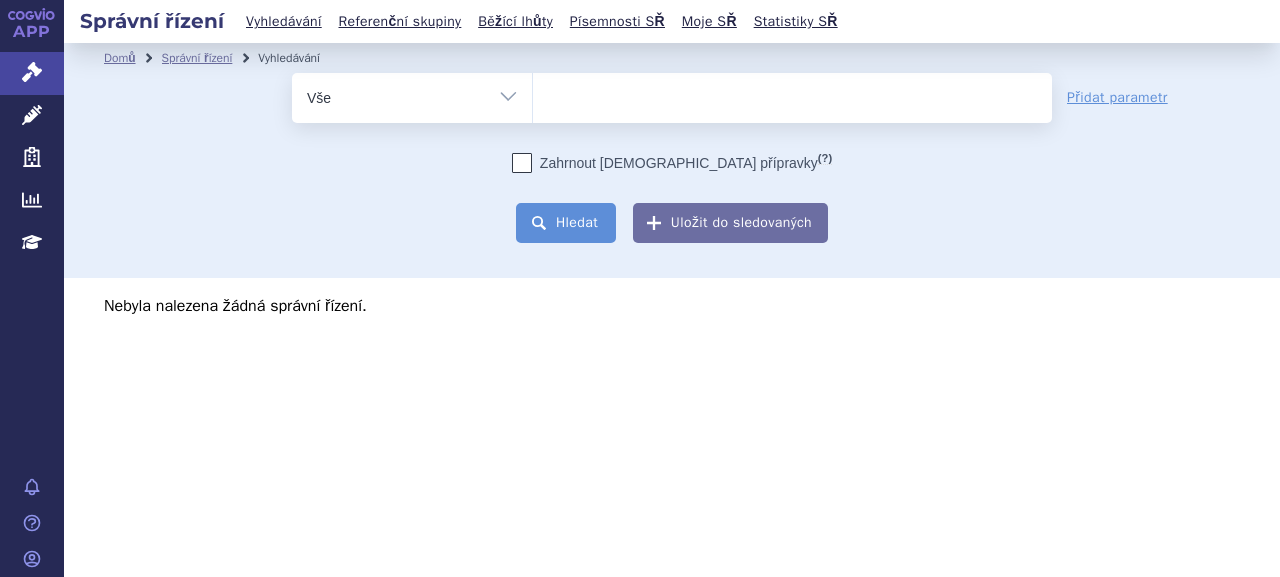 select on "SUKLS97928/2023" 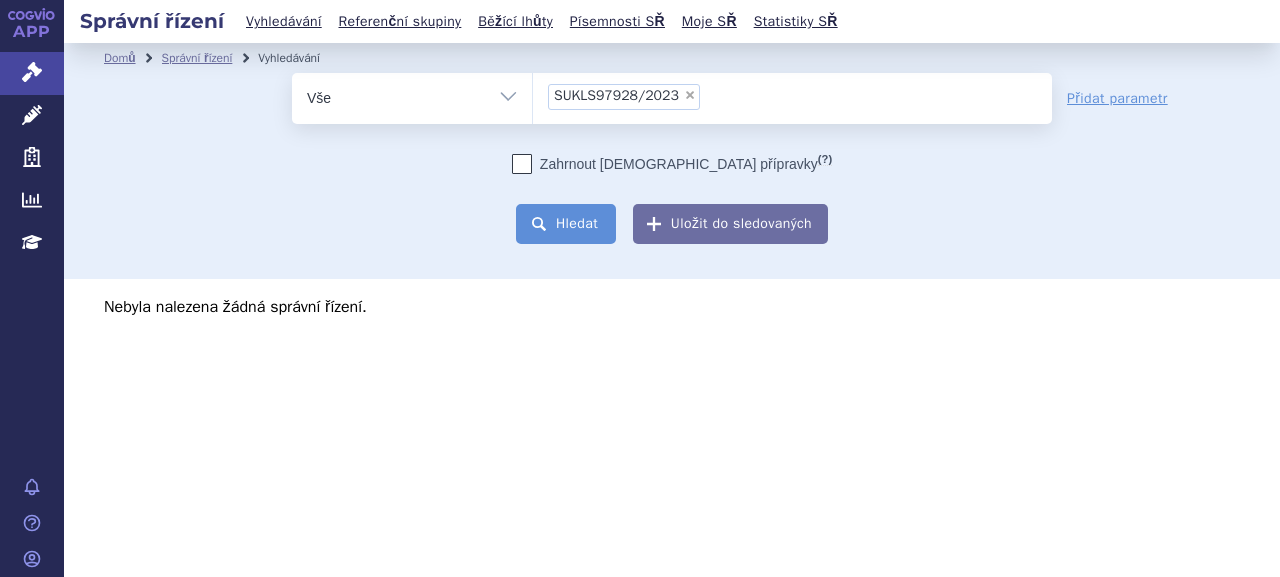 click on "Hledat" at bounding box center (566, 224) 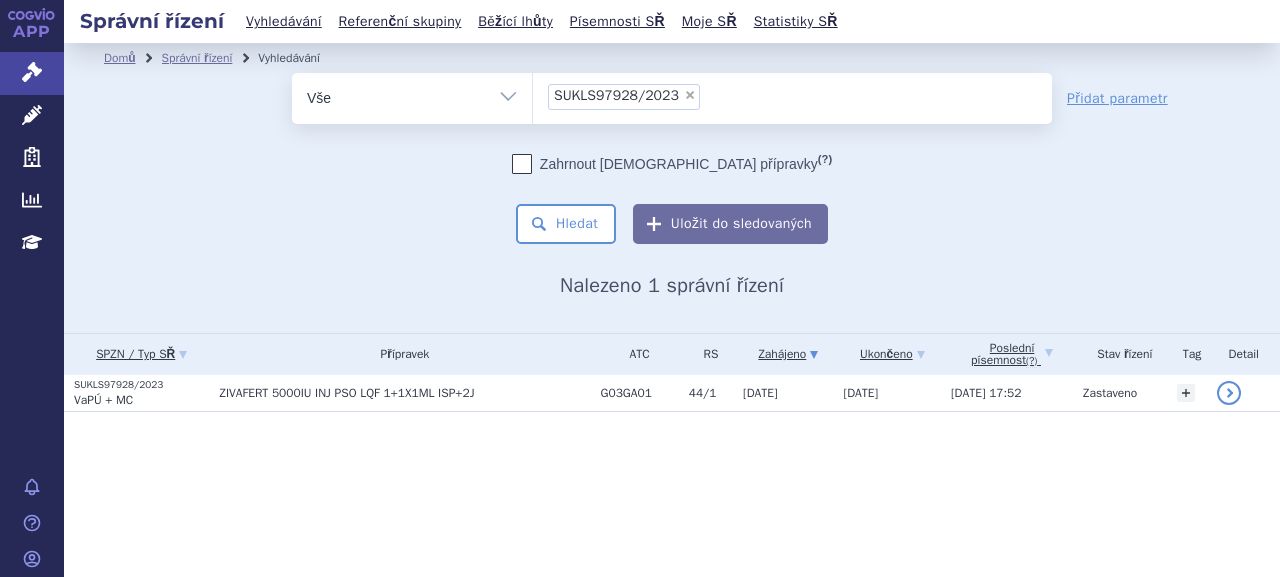 scroll, scrollTop: 0, scrollLeft: 0, axis: both 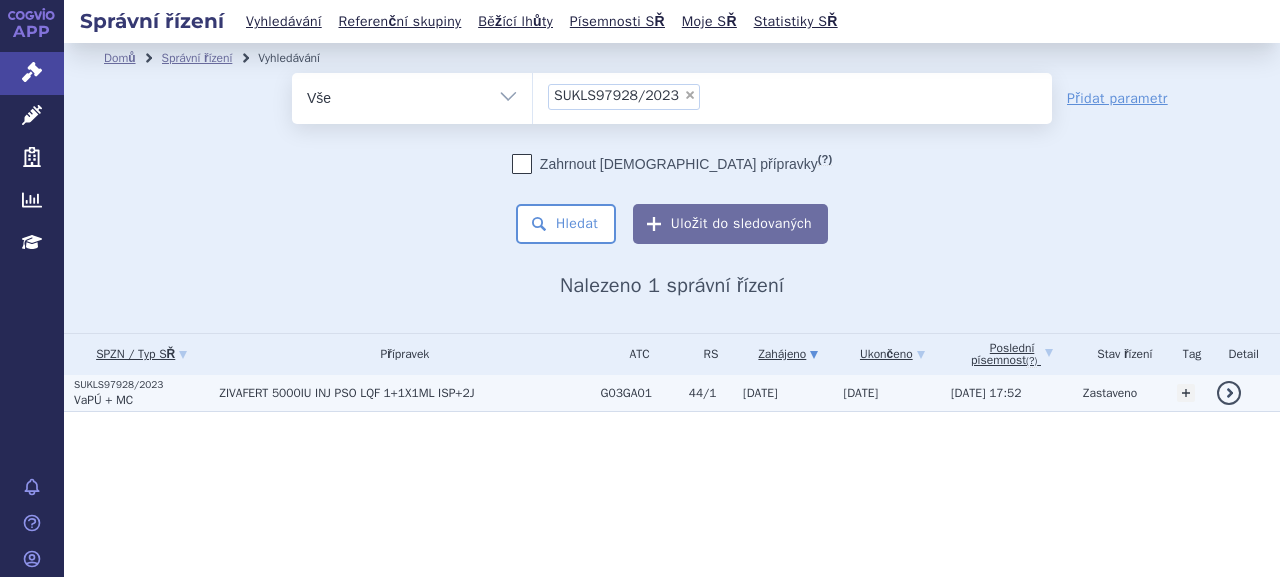 click on "VaPÚ + MC" at bounding box center [141, 400] 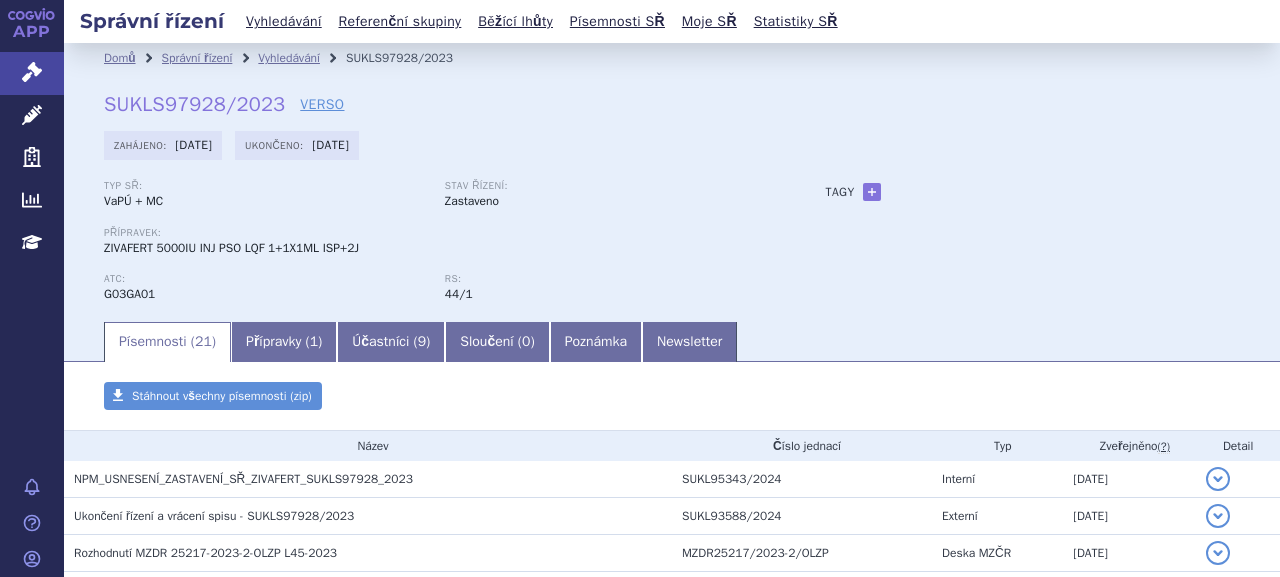 scroll, scrollTop: 0, scrollLeft: 0, axis: both 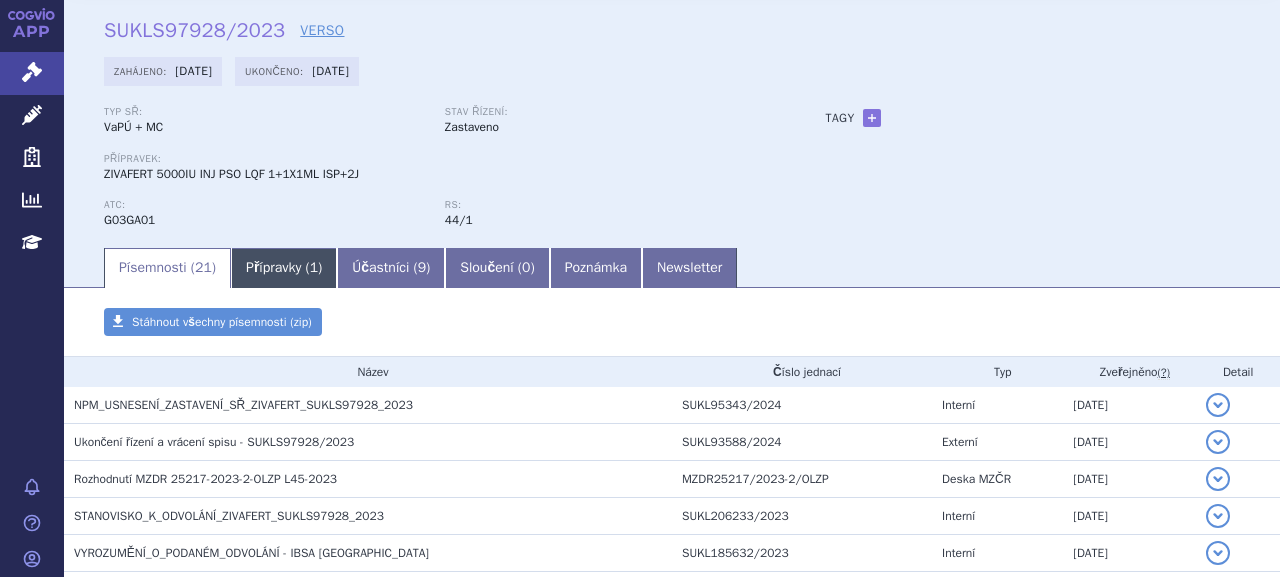drag, startPoint x: 291, startPoint y: 262, endPoint x: 280, endPoint y: 264, distance: 11.18034 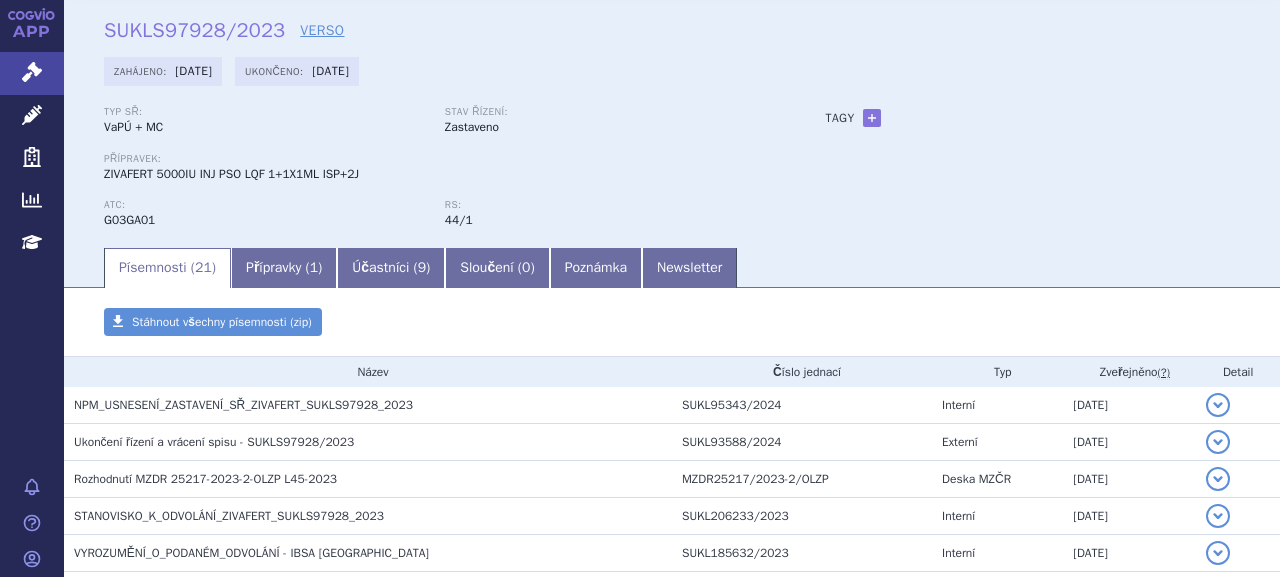 click on "Přípravky ( 1 )" at bounding box center [284, 268] 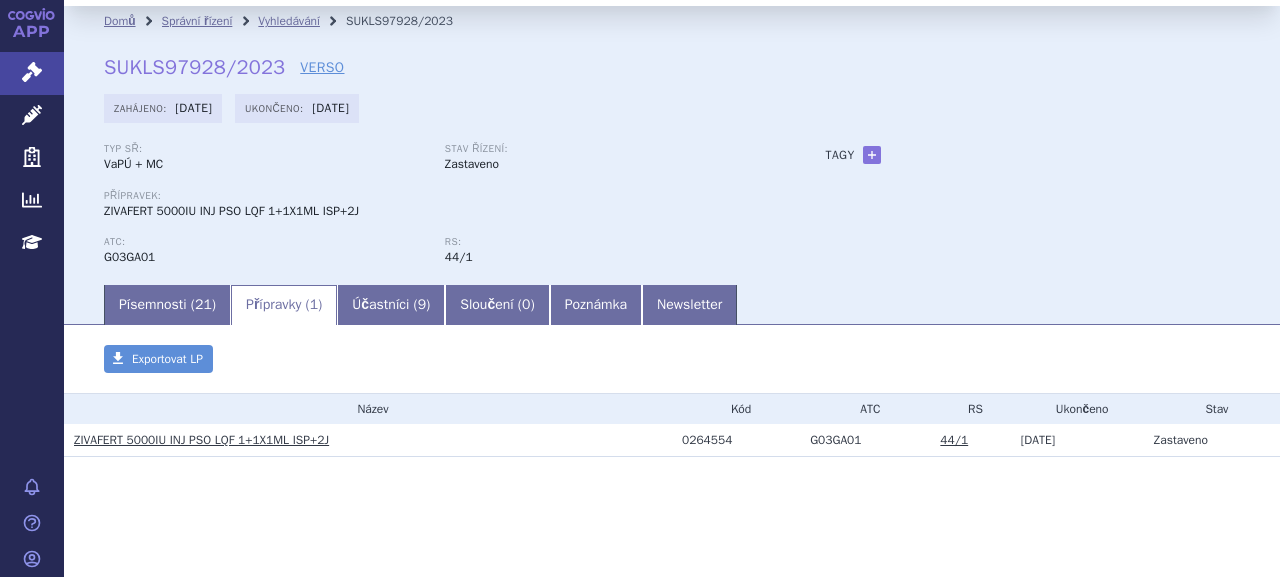 click on "0264554" at bounding box center (741, 440) 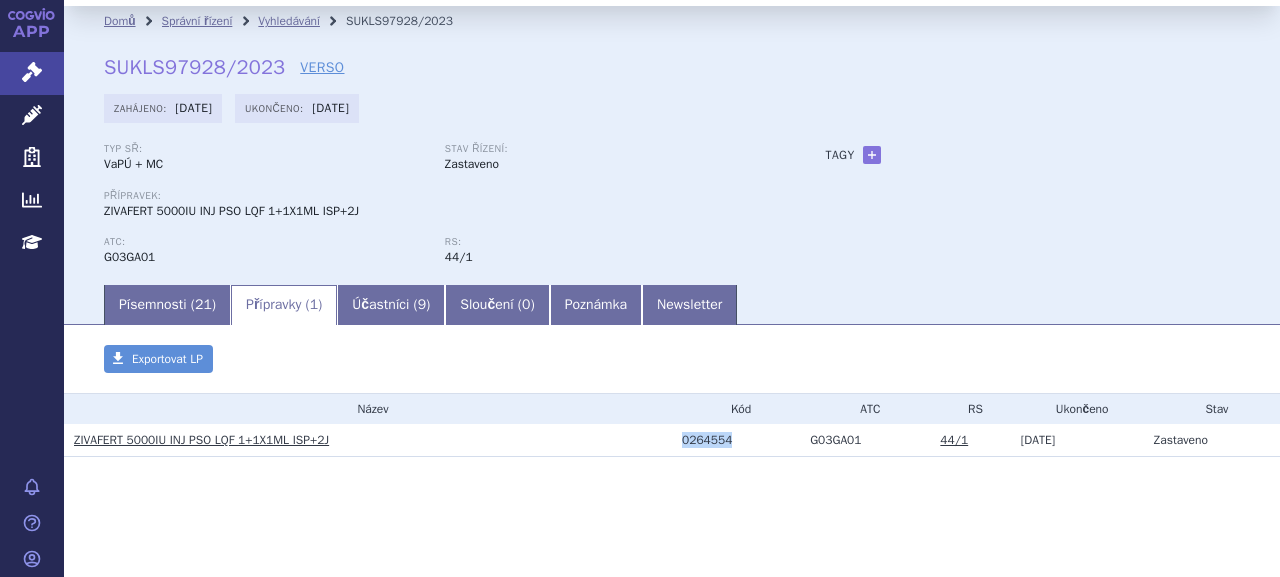 click on "0264554" at bounding box center (741, 440) 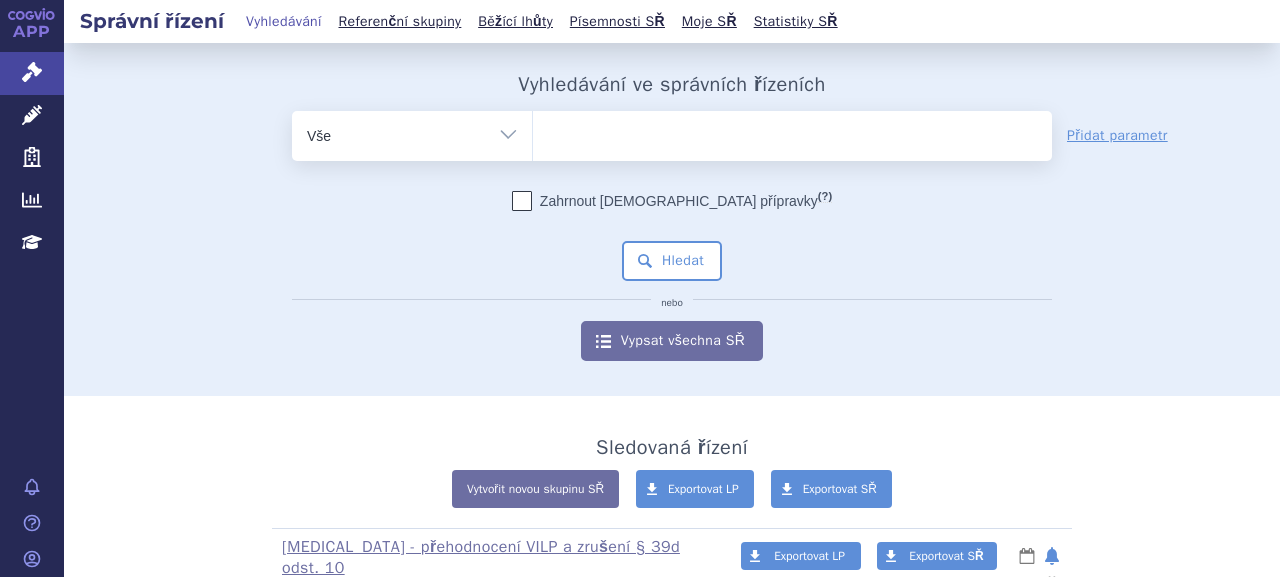 scroll, scrollTop: 0, scrollLeft: 0, axis: both 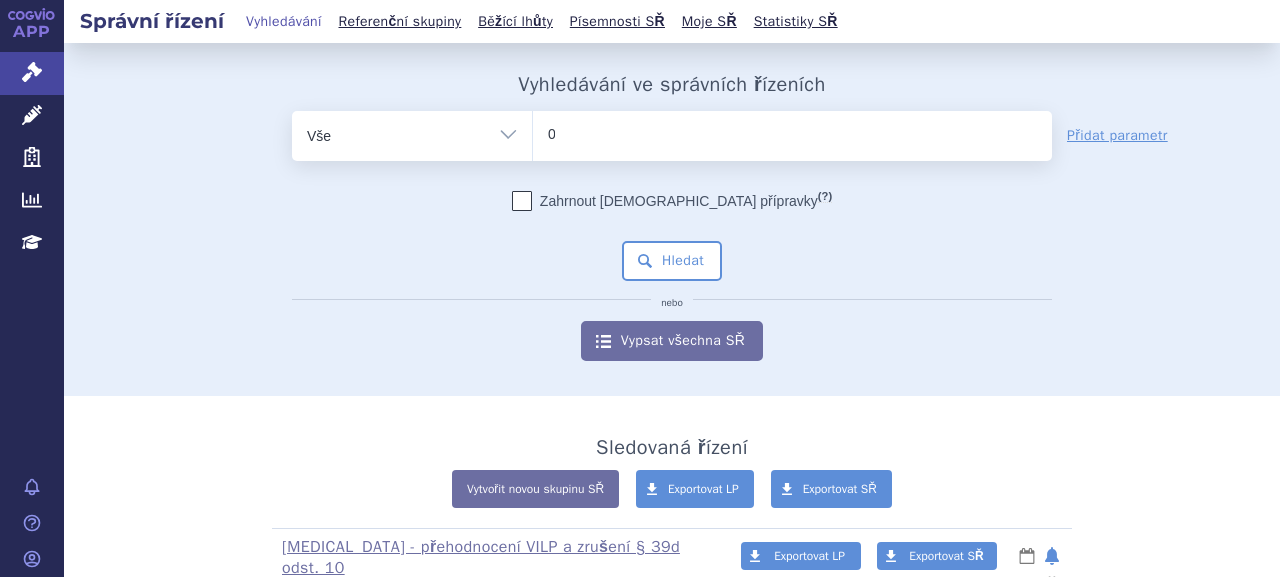 type 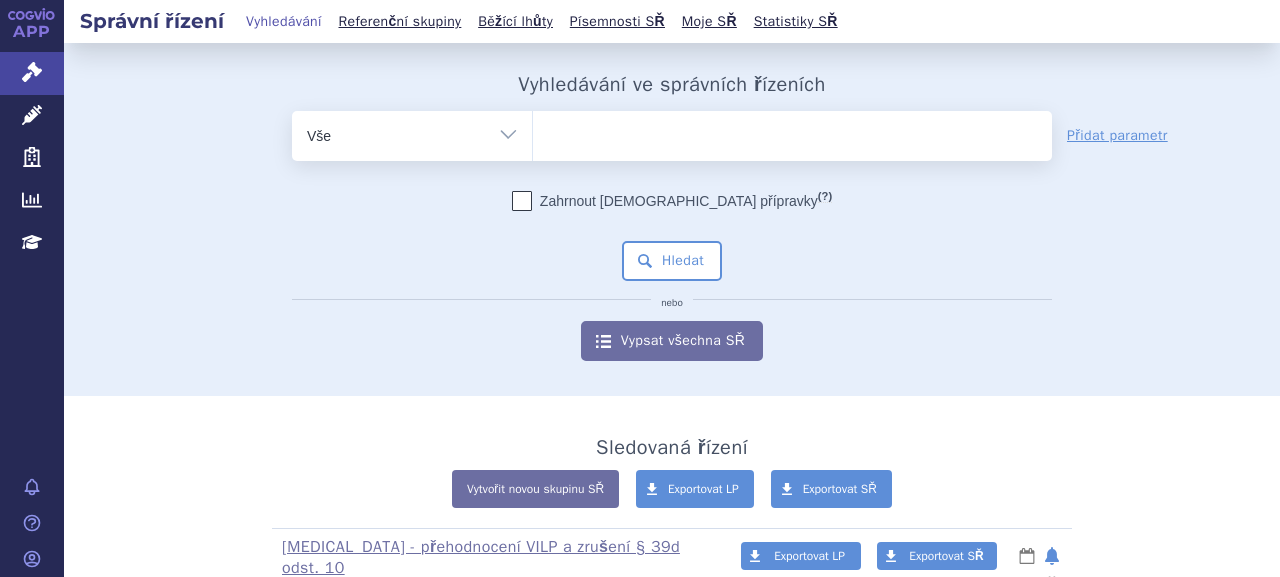 select on "0264554" 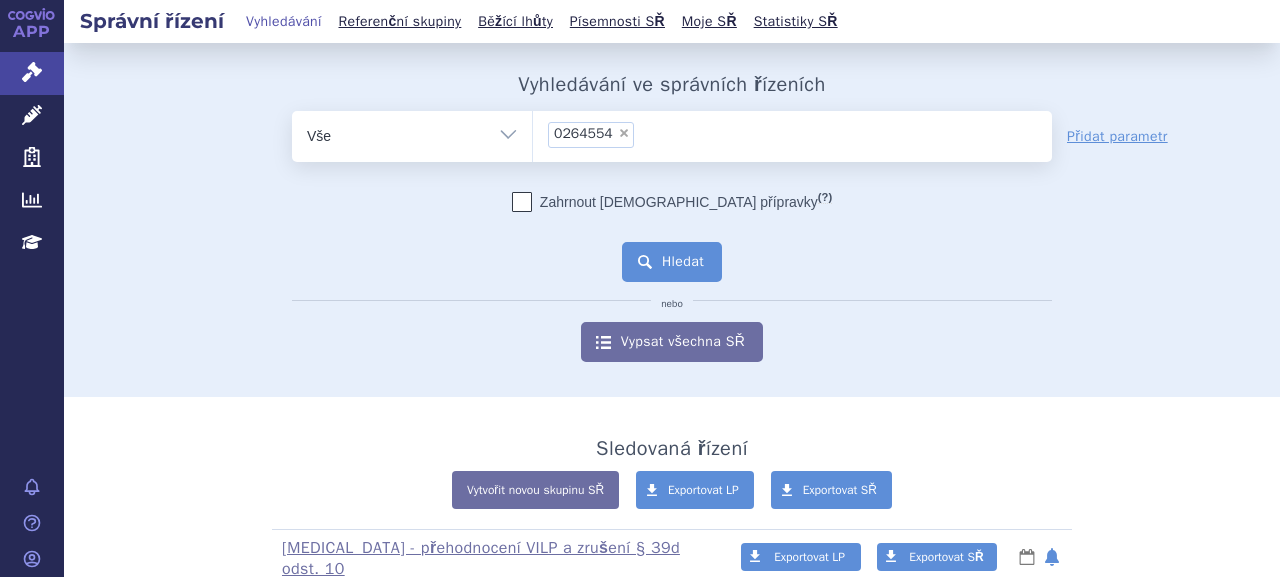 click on "Hledat" at bounding box center [672, 262] 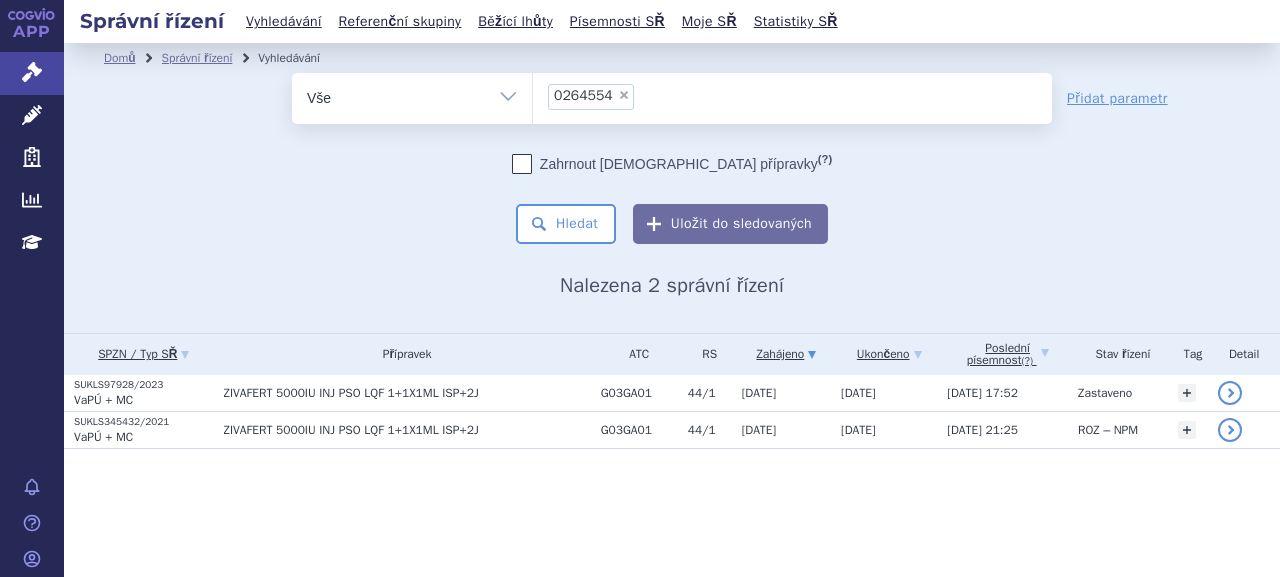 scroll, scrollTop: 0, scrollLeft: 0, axis: both 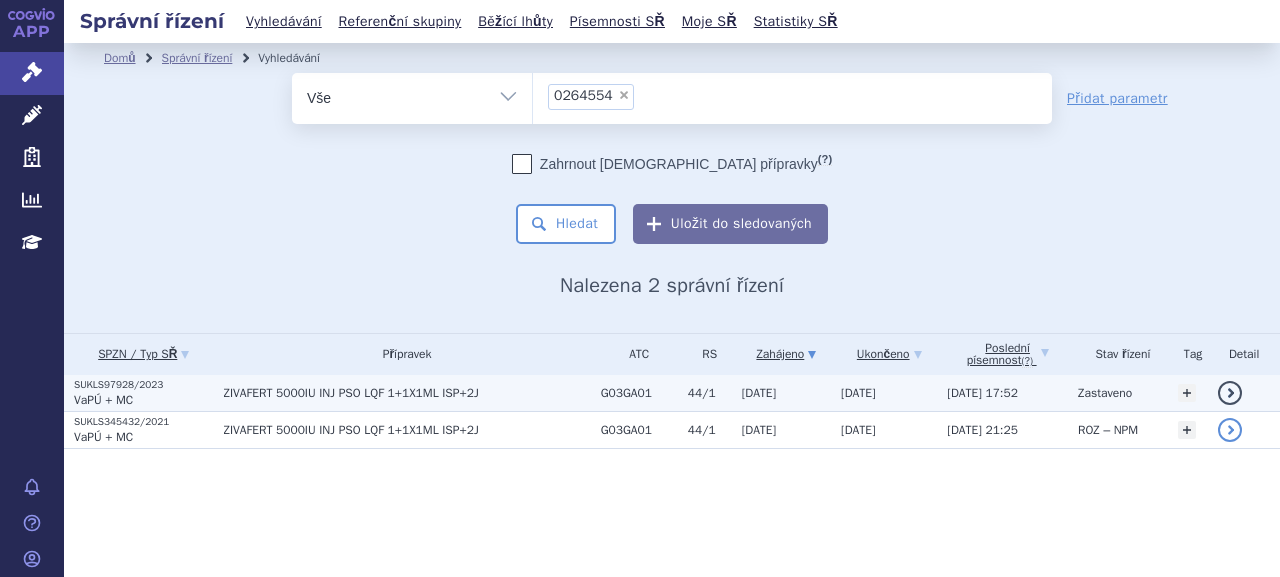 click on "VaPÚ + MC" at bounding box center (144, 400) 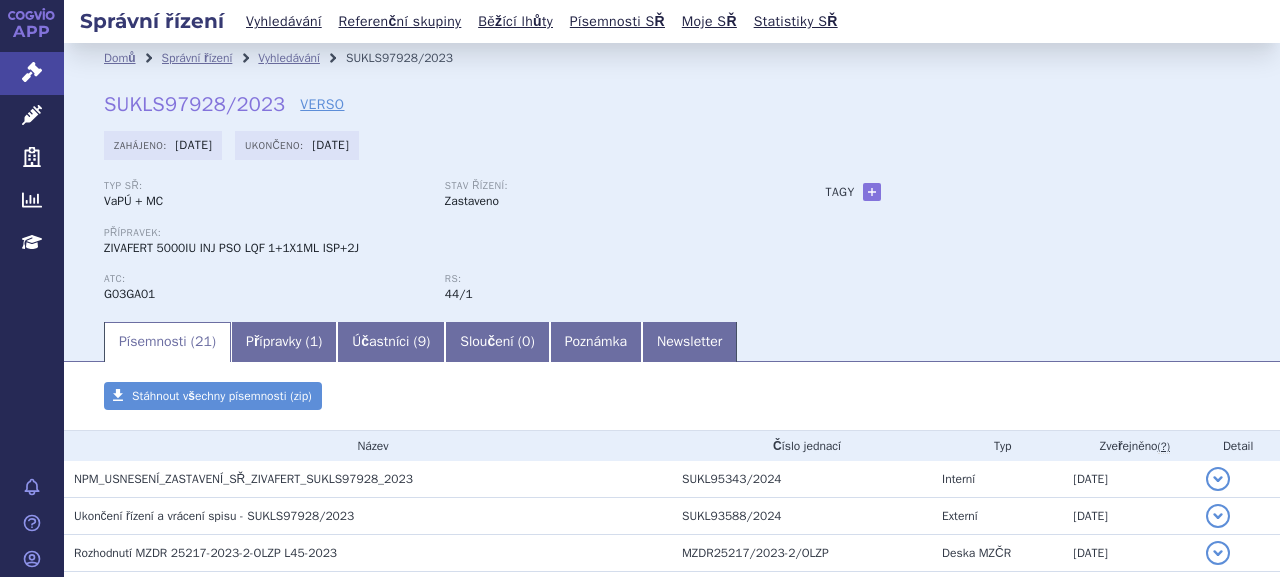 scroll, scrollTop: 0, scrollLeft: 0, axis: both 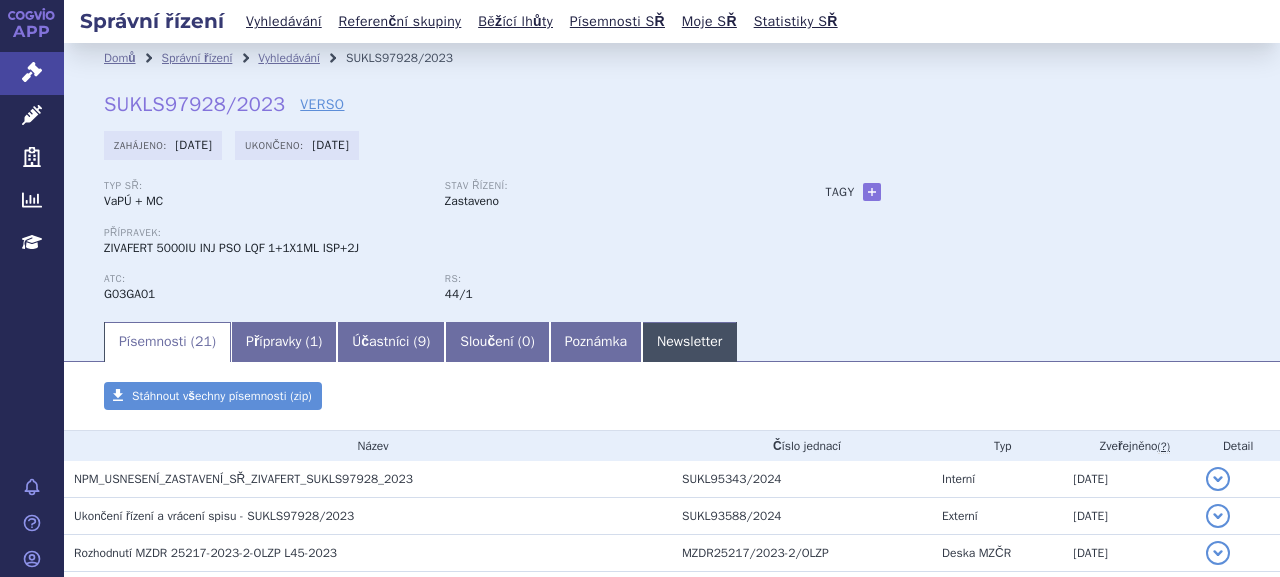 click on "Newsletter" at bounding box center [689, 342] 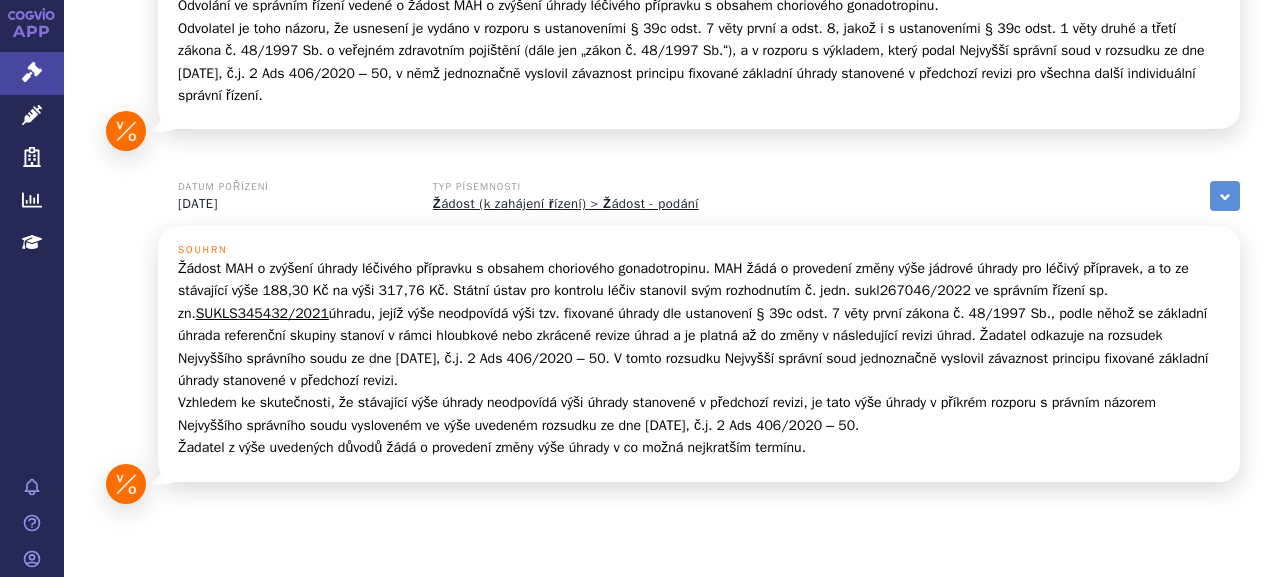 scroll, scrollTop: 2396, scrollLeft: 0, axis: vertical 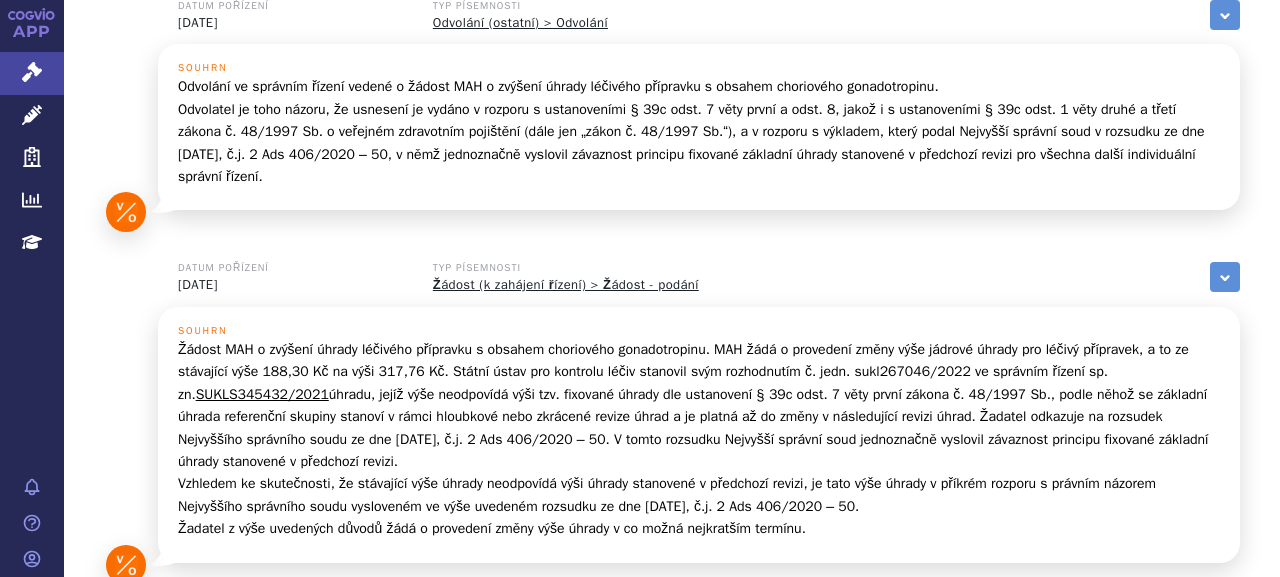 drag, startPoint x: 811, startPoint y: 133, endPoint x: 363, endPoint y: 201, distance: 453.13132 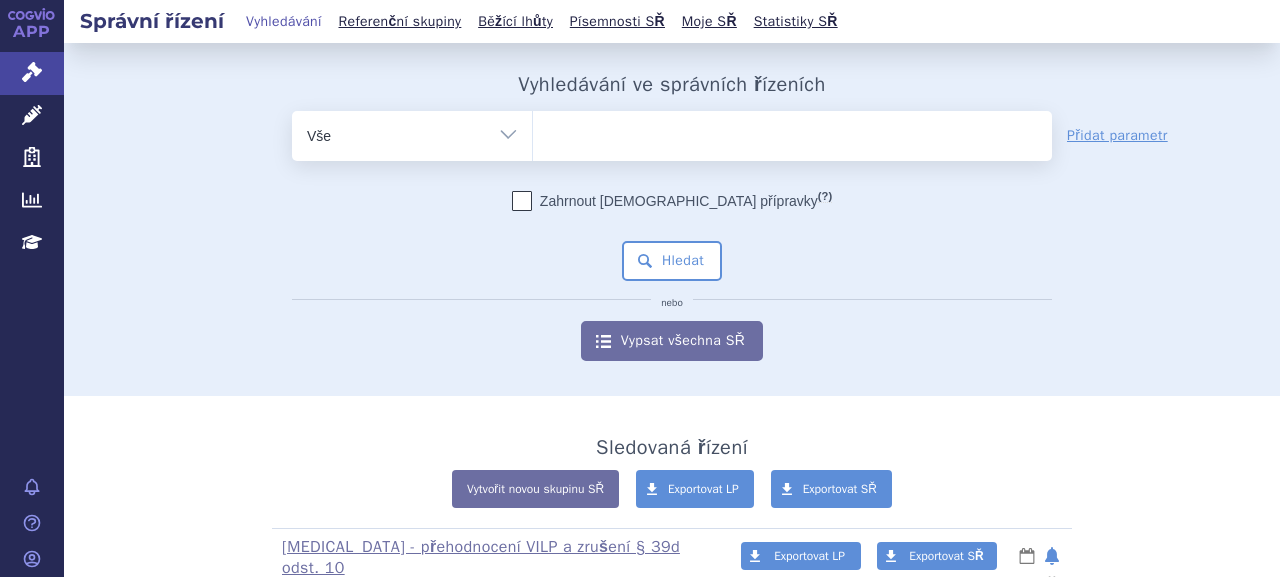click at bounding box center [792, 132] 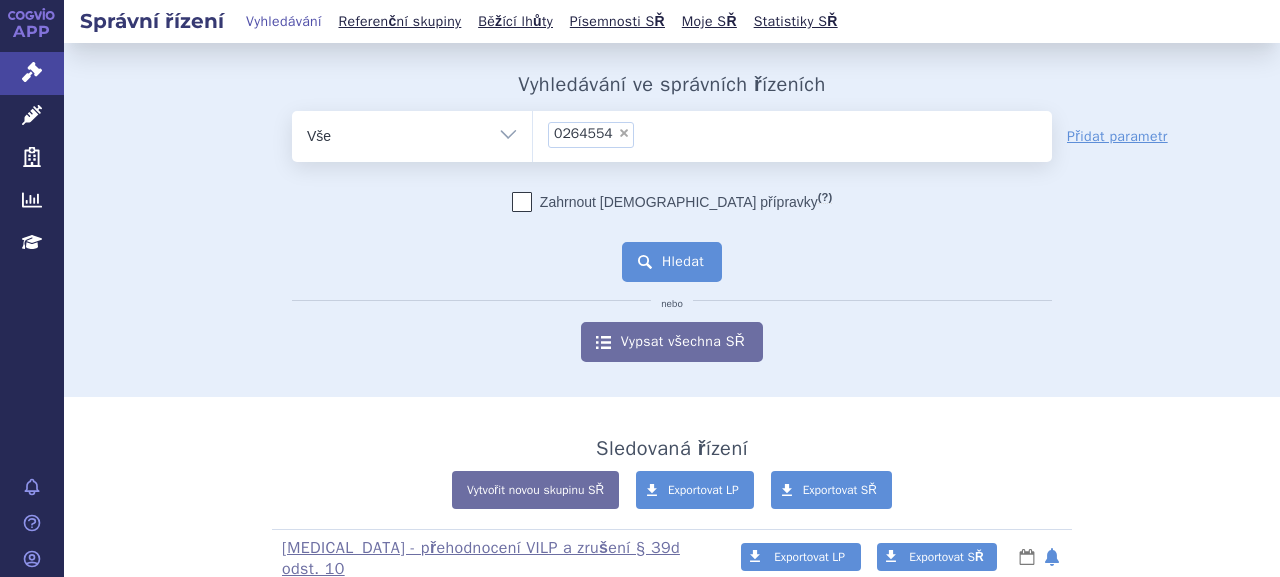 select on "0264554" 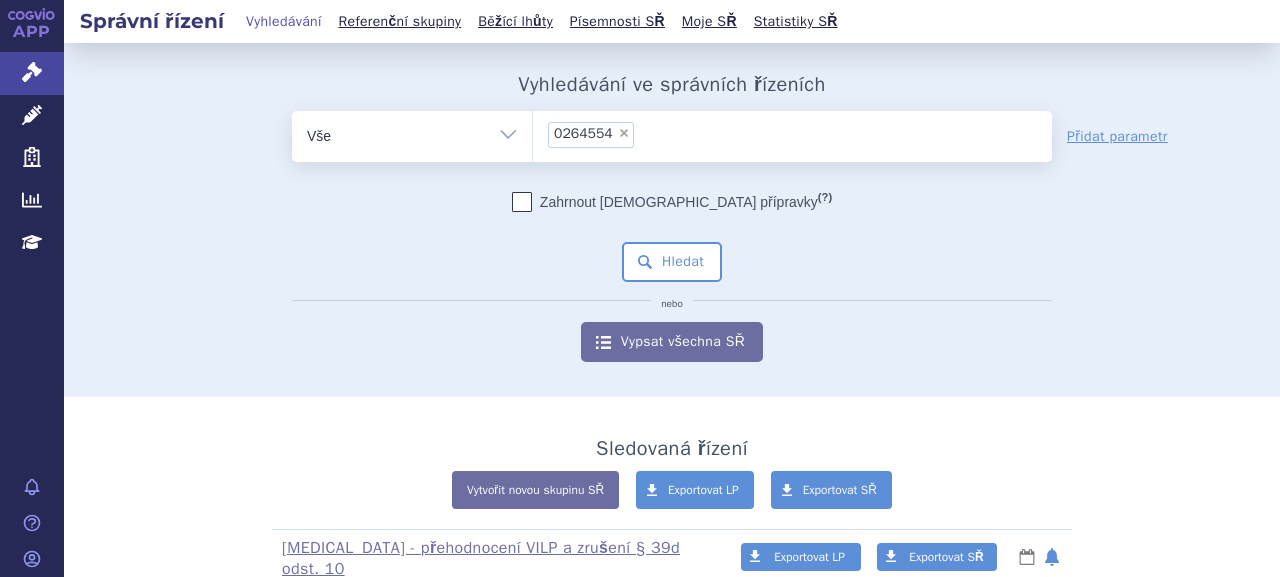 click on "×" at bounding box center (624, 133) 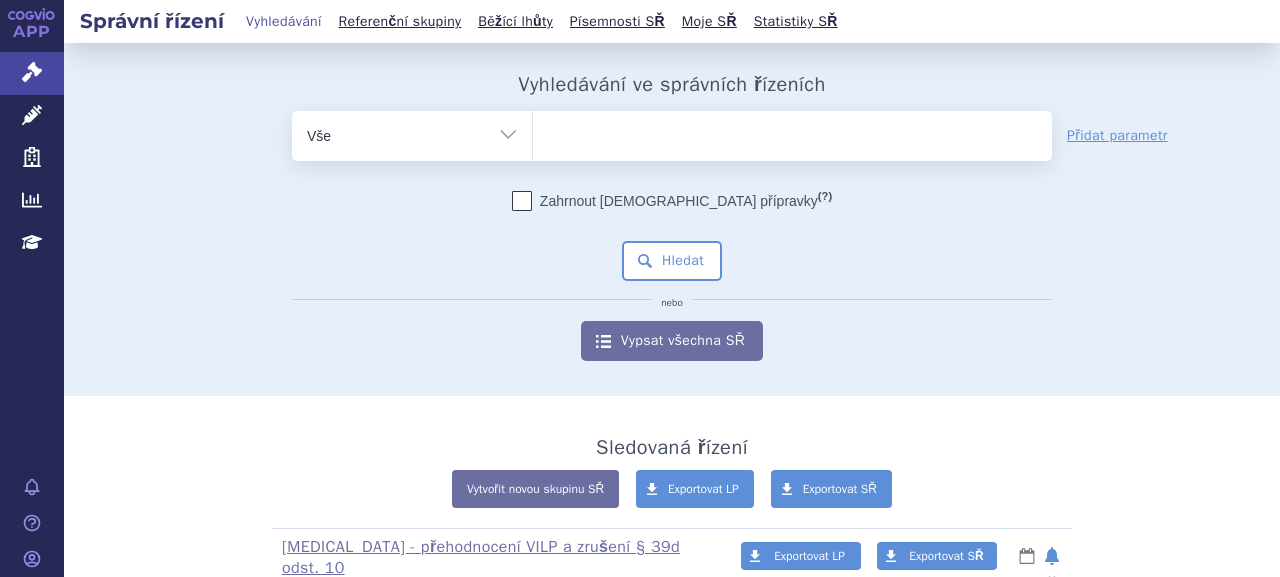 click at bounding box center (792, 132) 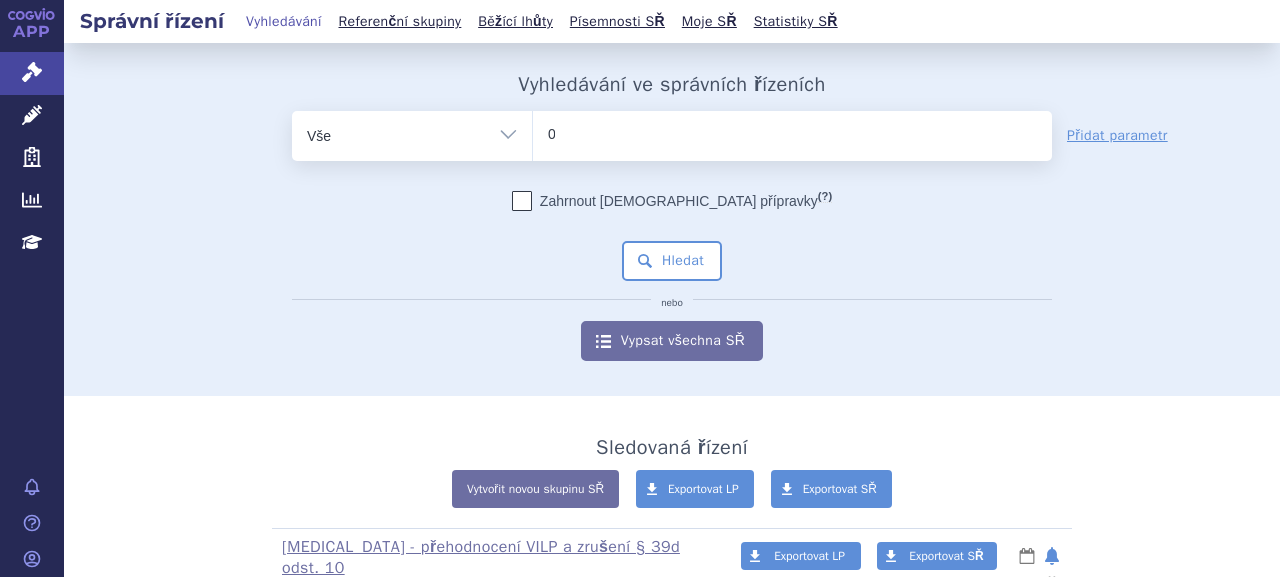 type 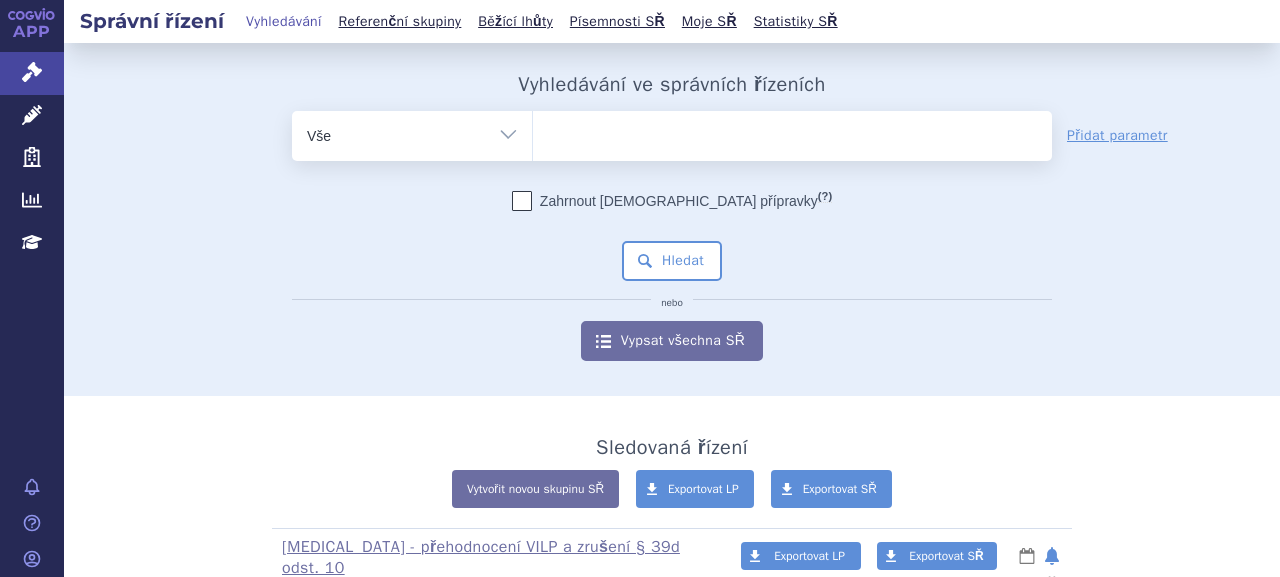 select on "0264554" 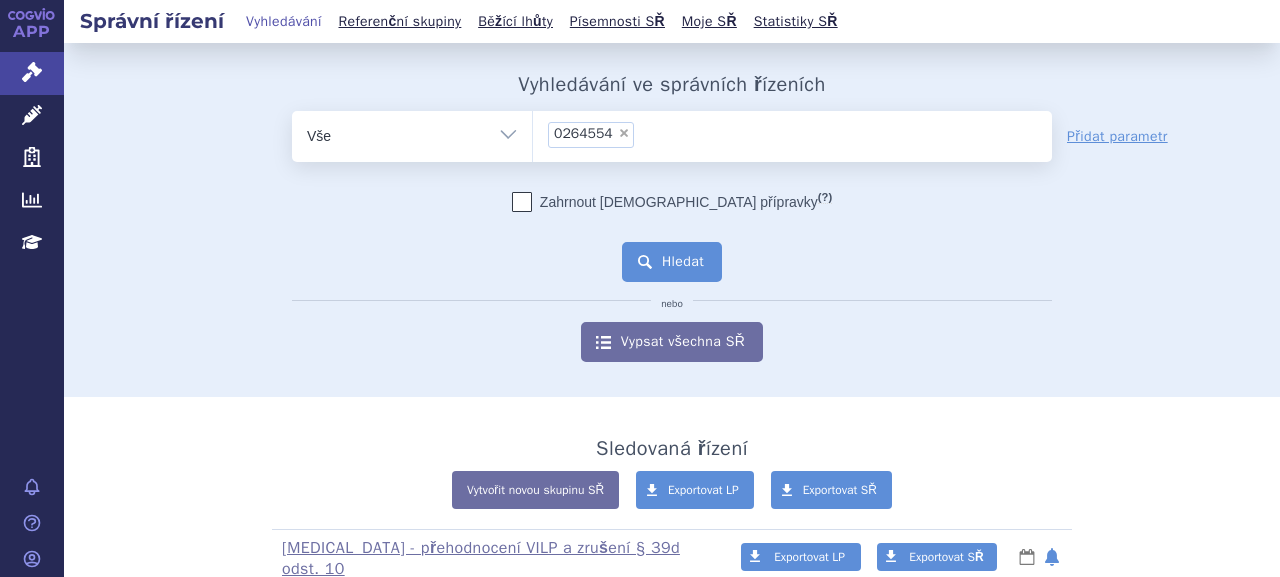 click on "Hledat" at bounding box center (672, 262) 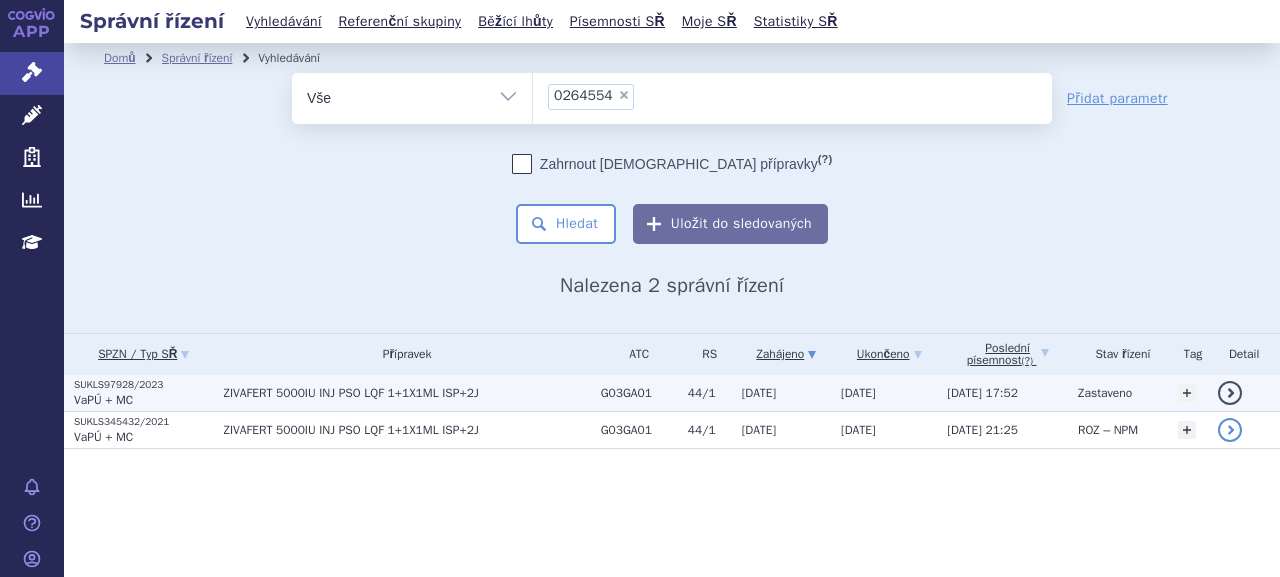 scroll, scrollTop: 0, scrollLeft: 0, axis: both 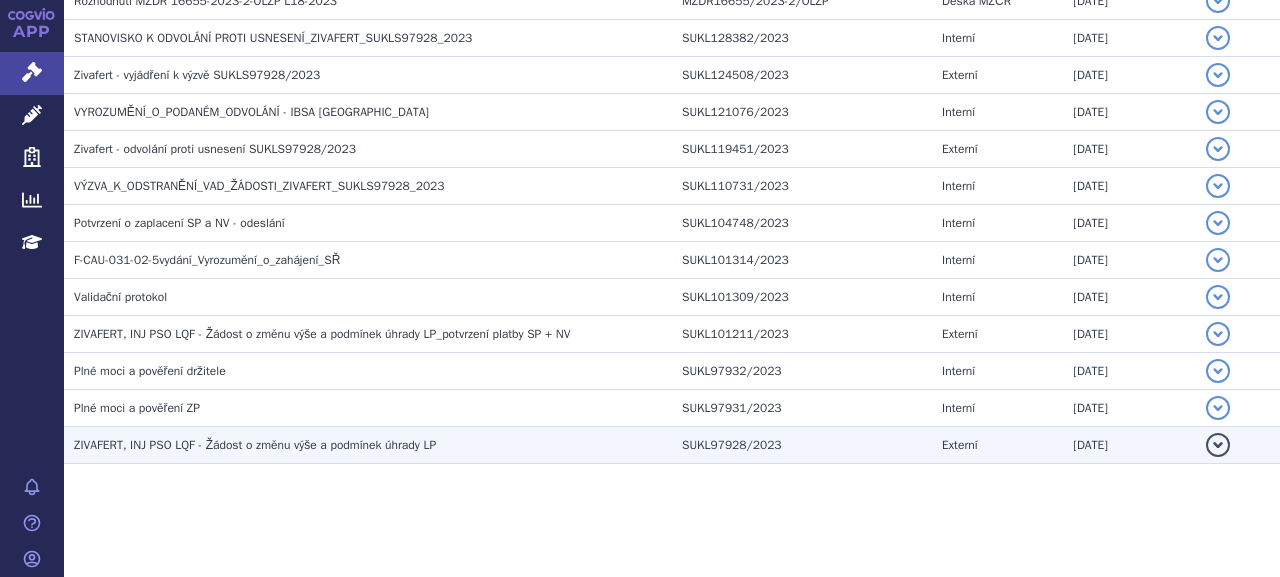 click on "ZIVAFERT, INJ PSO LQF - Žádost o změnu výše a podmínek úhrady LP" at bounding box center (373, 445) 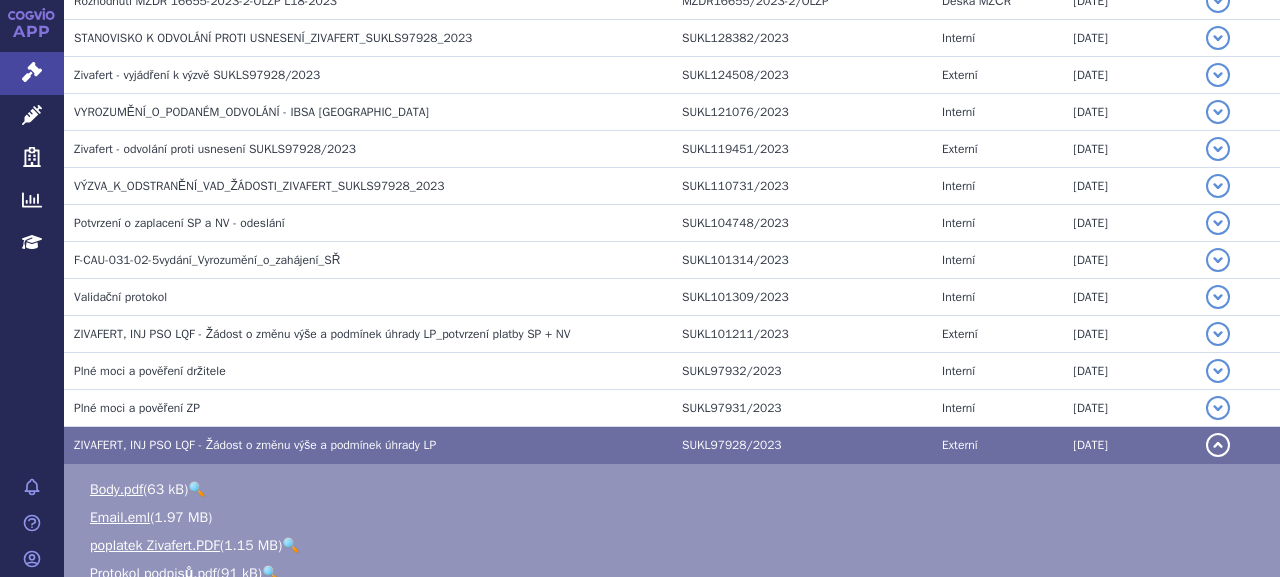 scroll, scrollTop: 974, scrollLeft: 0, axis: vertical 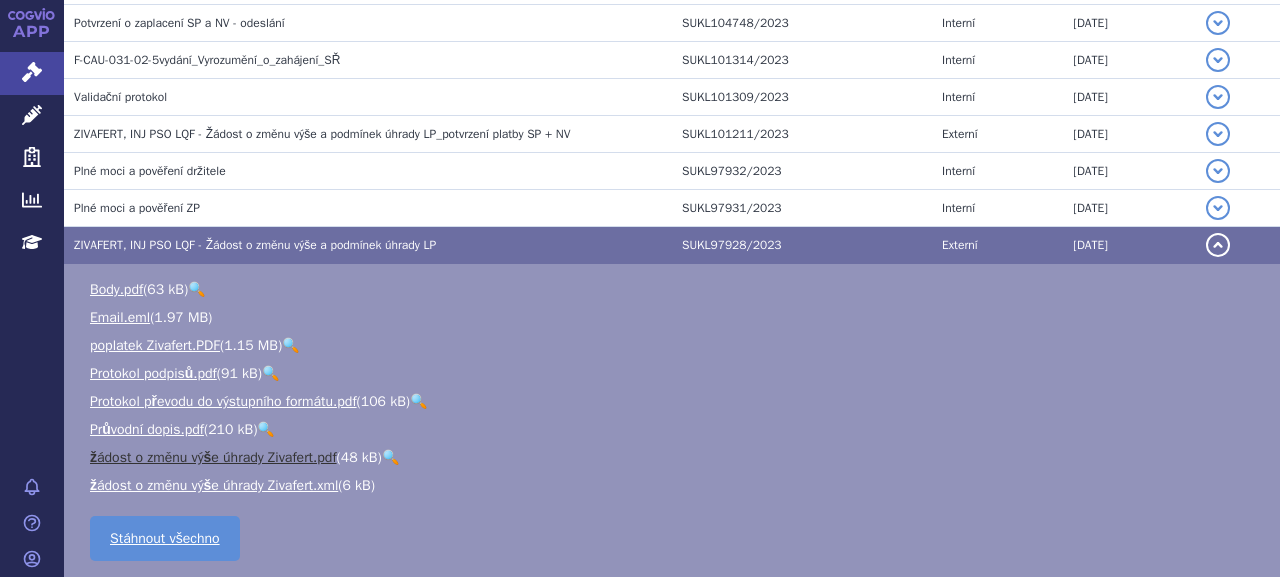 click on "žádost o změnu výše úhrady Zivafert.pdf" at bounding box center (213, 457) 